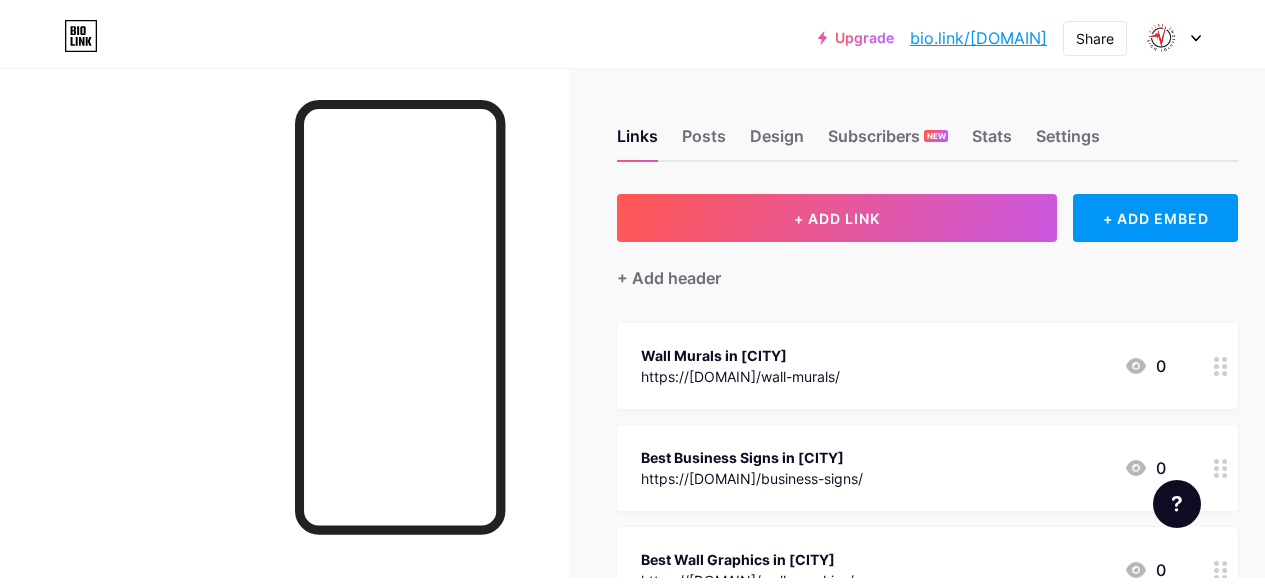 scroll, scrollTop: 0, scrollLeft: 0, axis: both 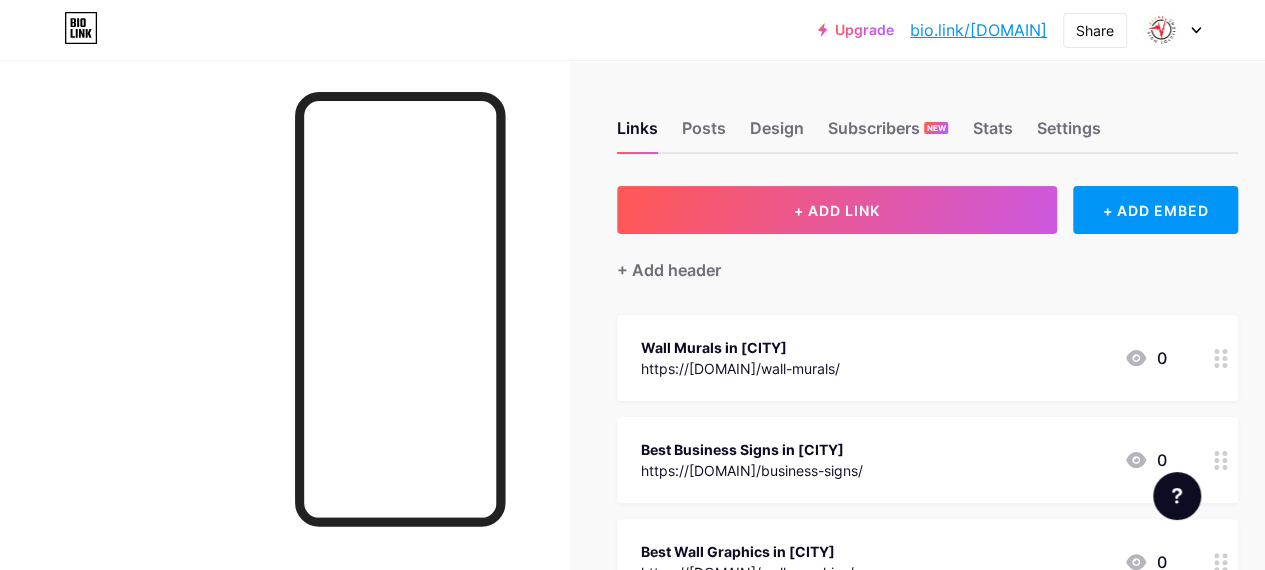 click 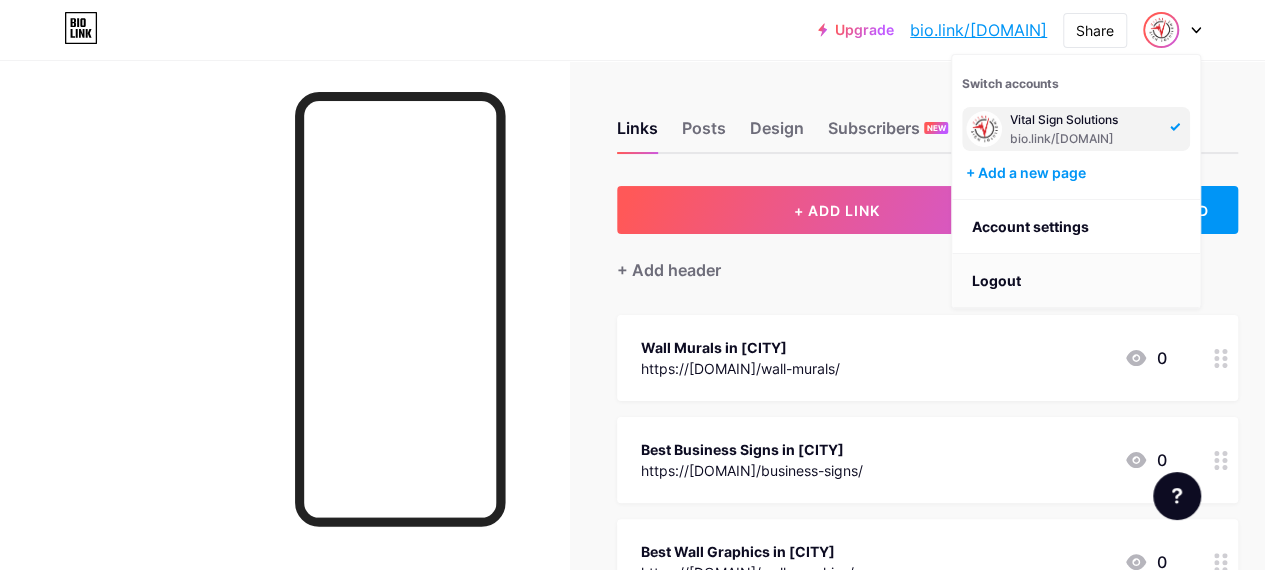 click on "Logout" at bounding box center [1076, 281] 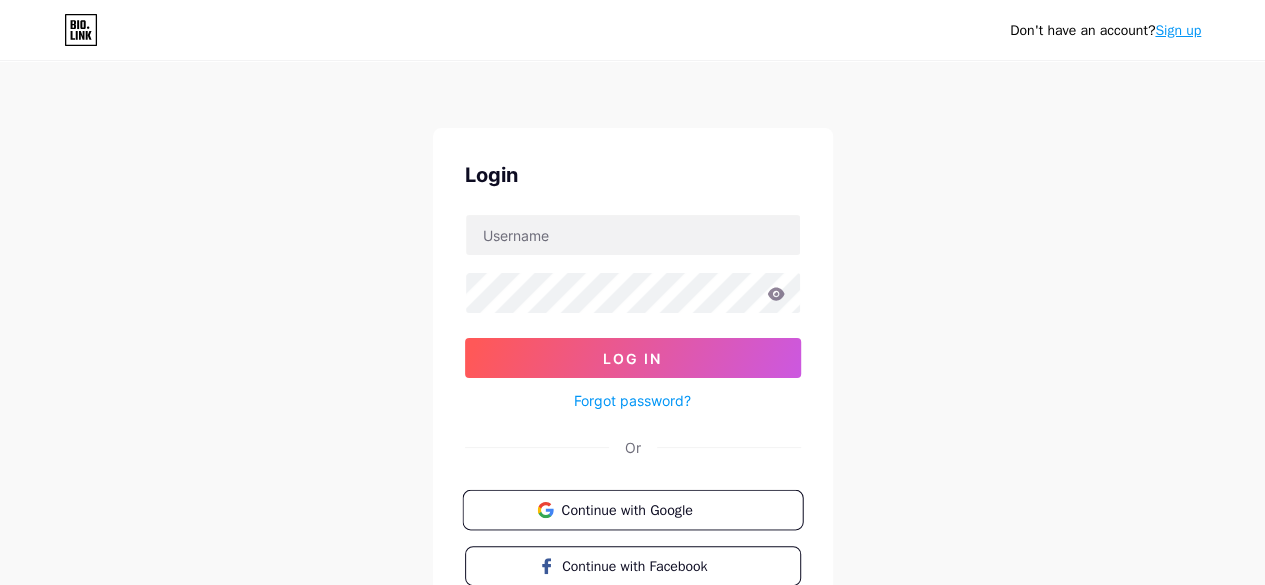 click on "Continue with Google" at bounding box center (644, 509) 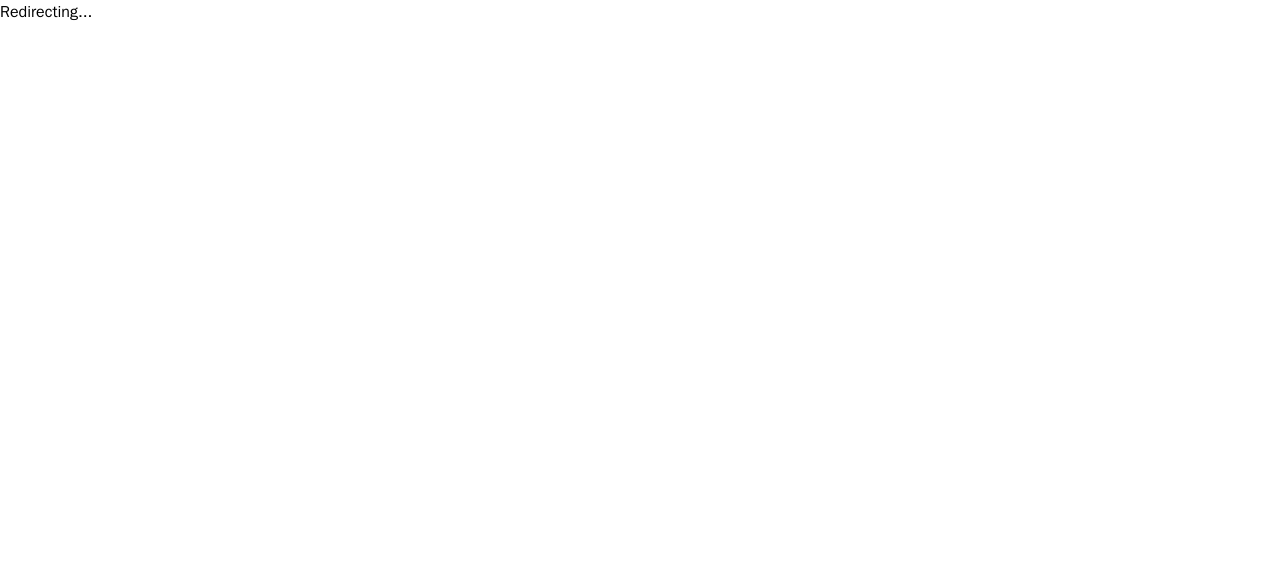 scroll, scrollTop: 0, scrollLeft: 0, axis: both 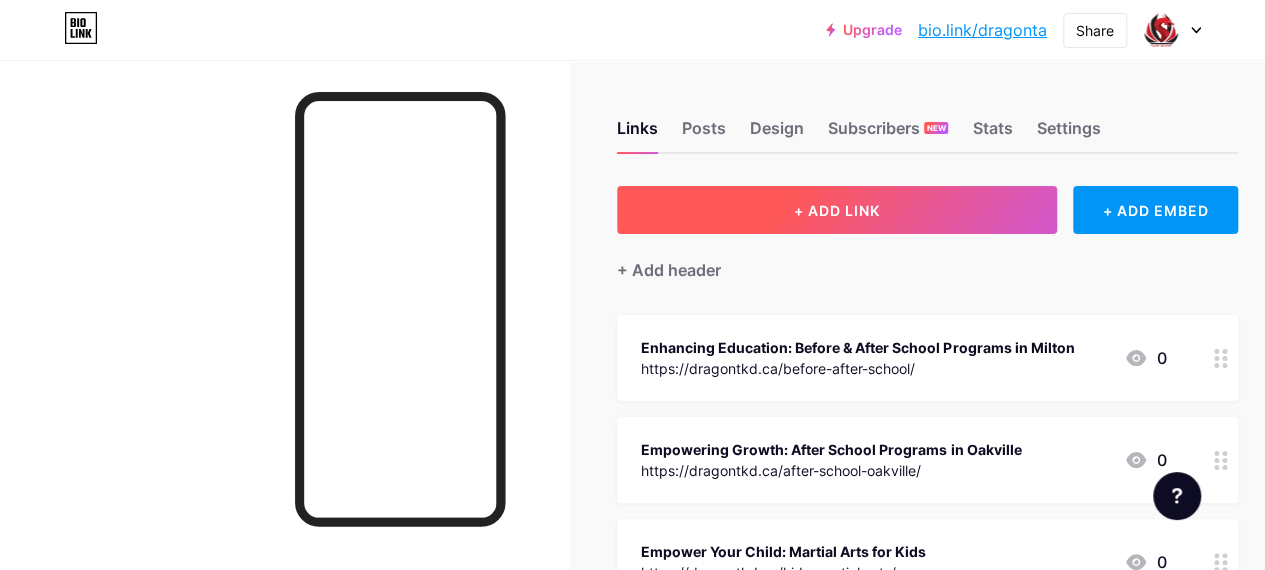 click on "+ ADD LINK" at bounding box center (837, 210) 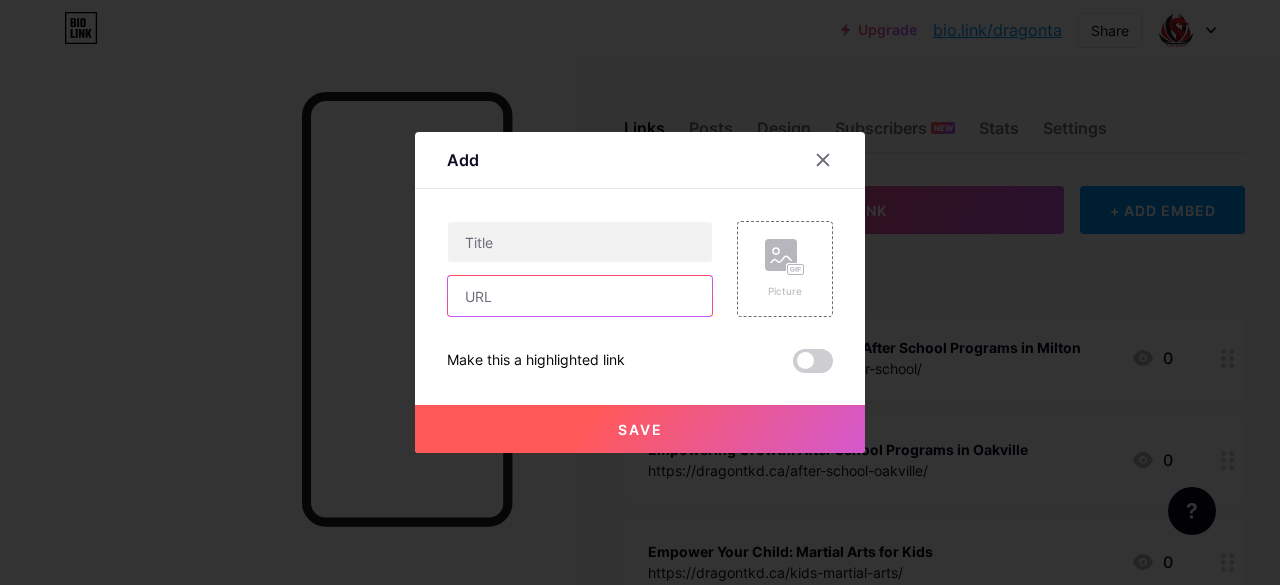 click at bounding box center (580, 296) 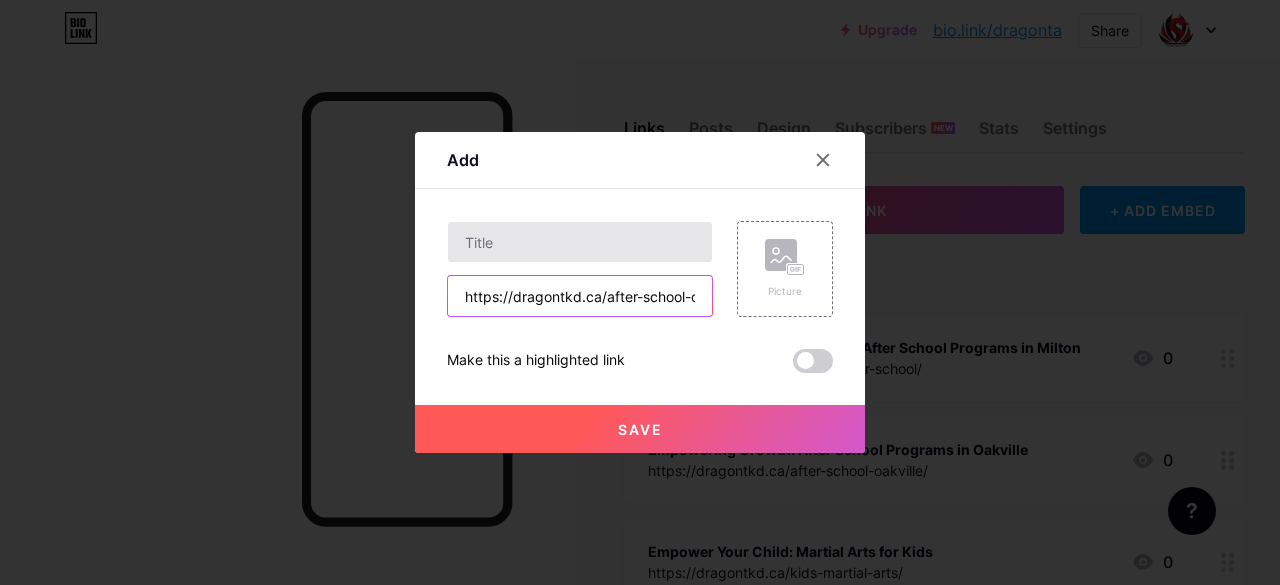 scroll, scrollTop: 0, scrollLeft: 51, axis: horizontal 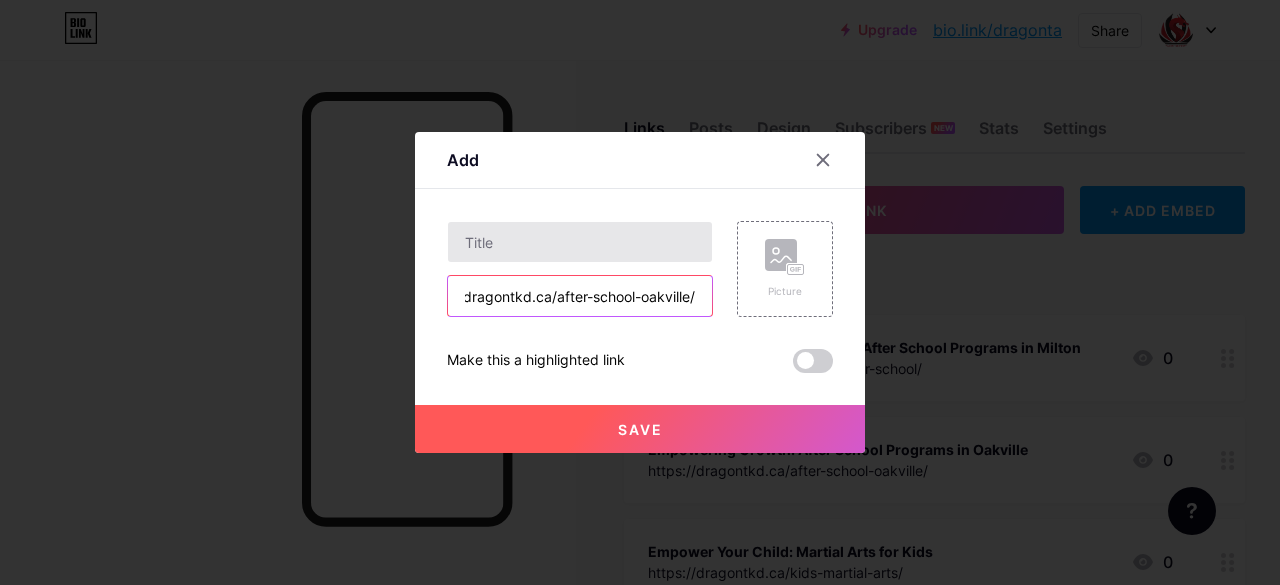 type on "https://dragontkd.ca/after-school-oakville/" 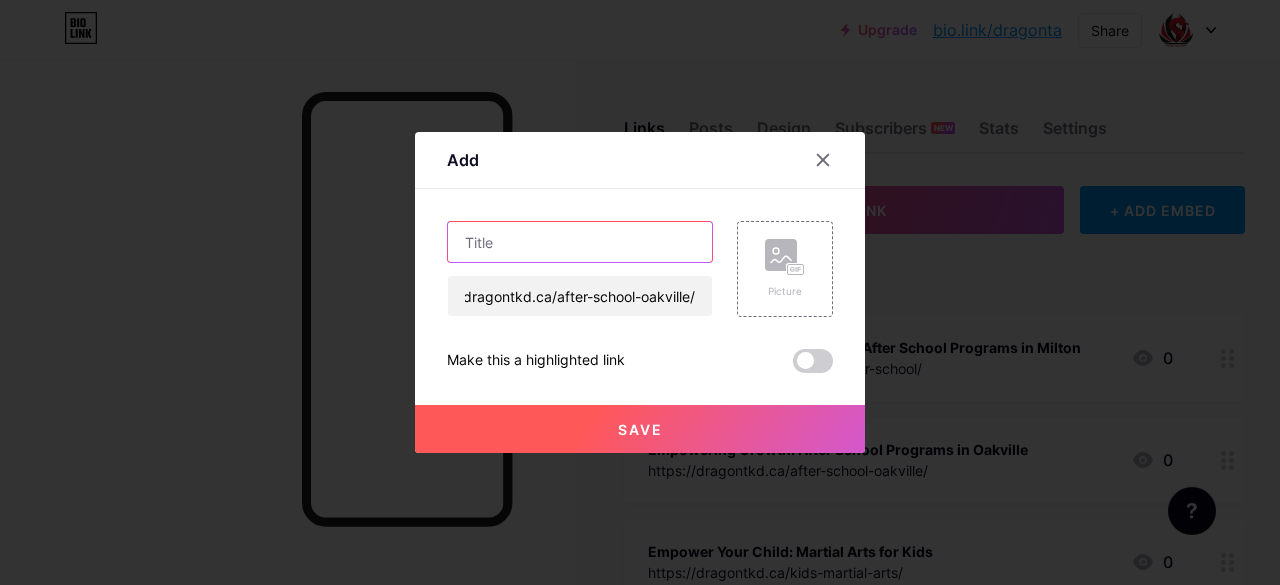 scroll, scrollTop: 0, scrollLeft: 0, axis: both 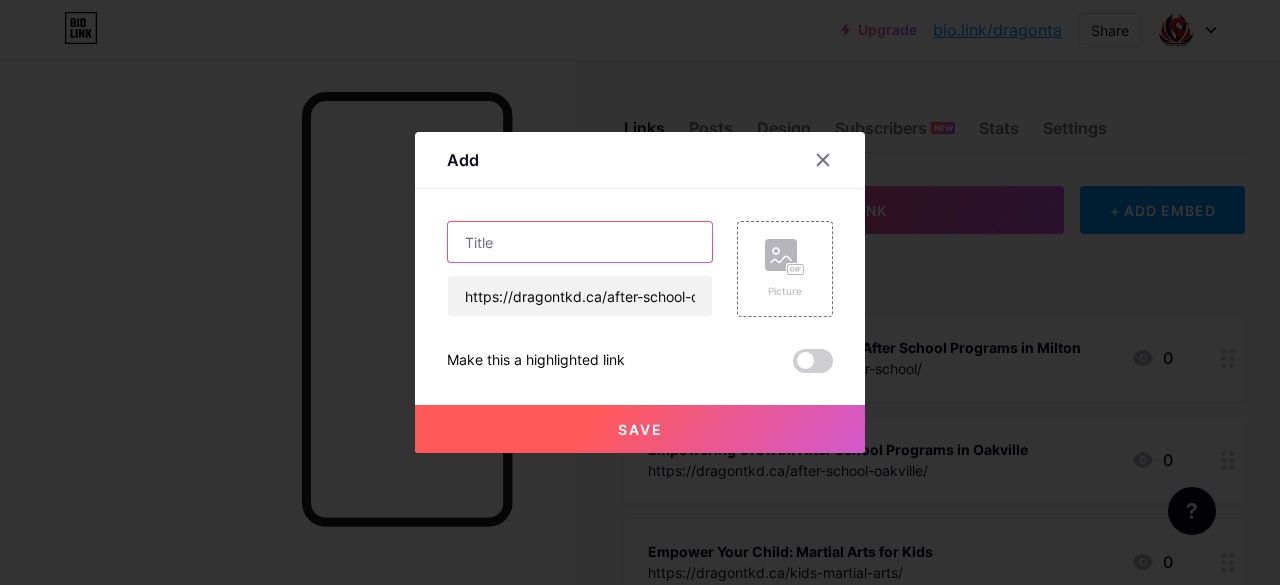click at bounding box center (580, 242) 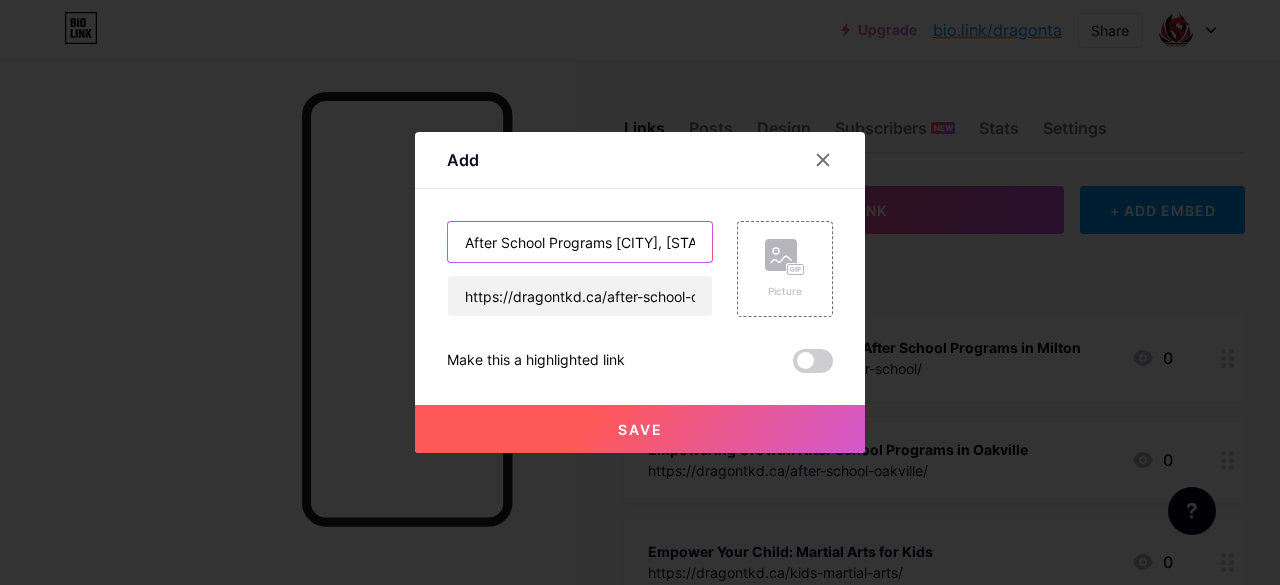 scroll, scrollTop: 0, scrollLeft: 2, axis: horizontal 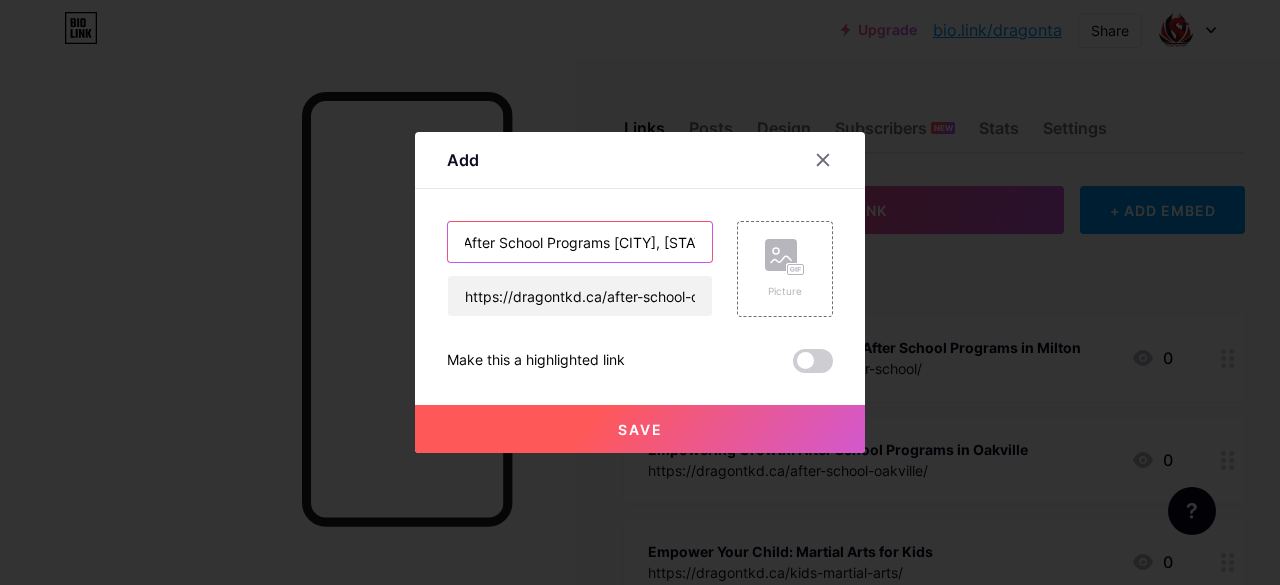 type on "After School Programs Oakville, ON" 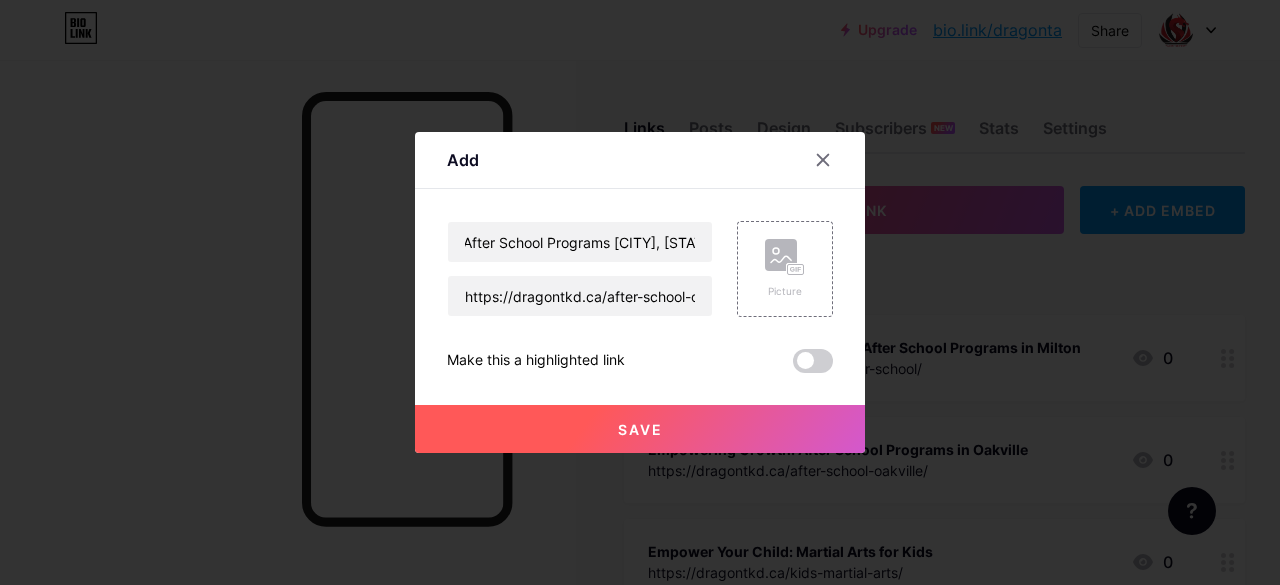 scroll, scrollTop: 0, scrollLeft: 0, axis: both 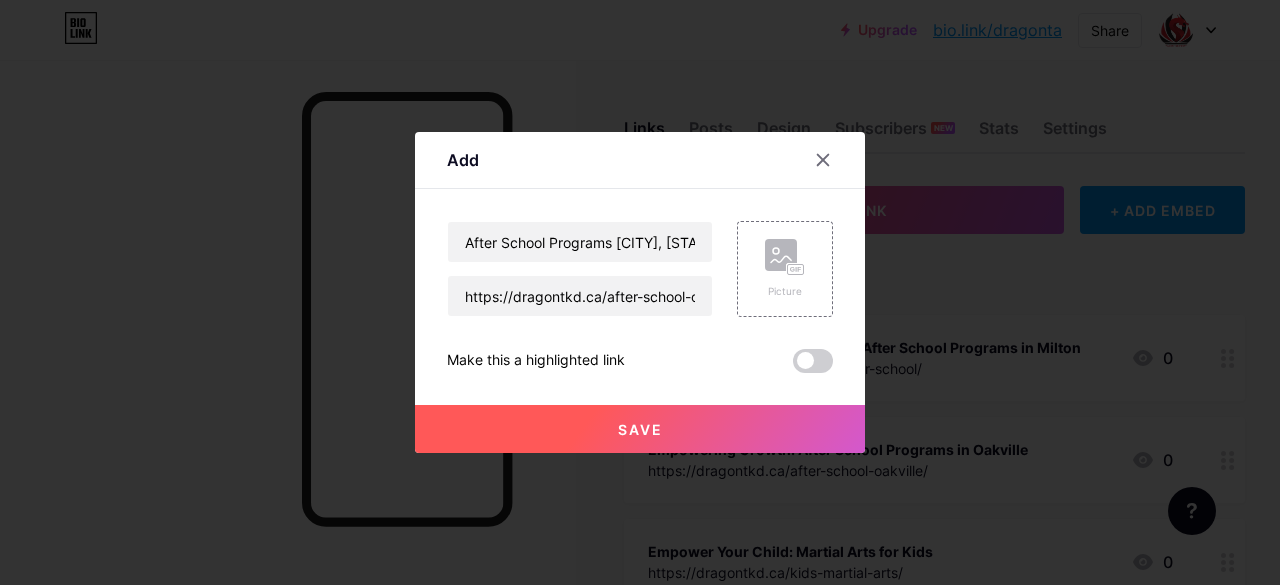 click on "Save" at bounding box center (640, 429) 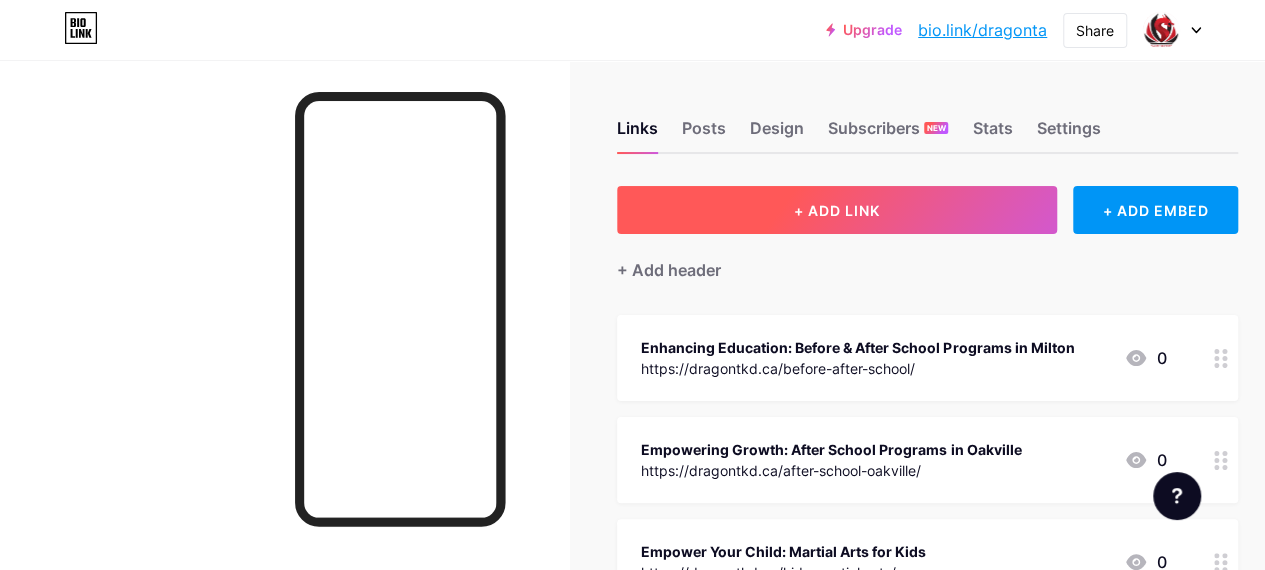 click on "+ ADD LINK" at bounding box center (837, 210) 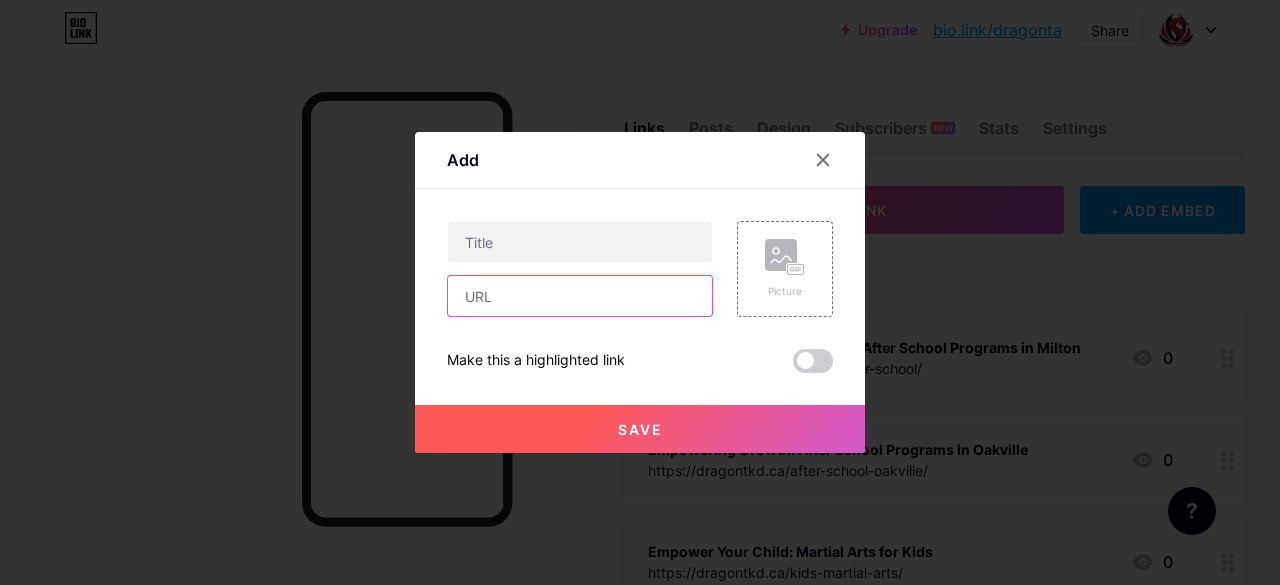 click at bounding box center (580, 296) 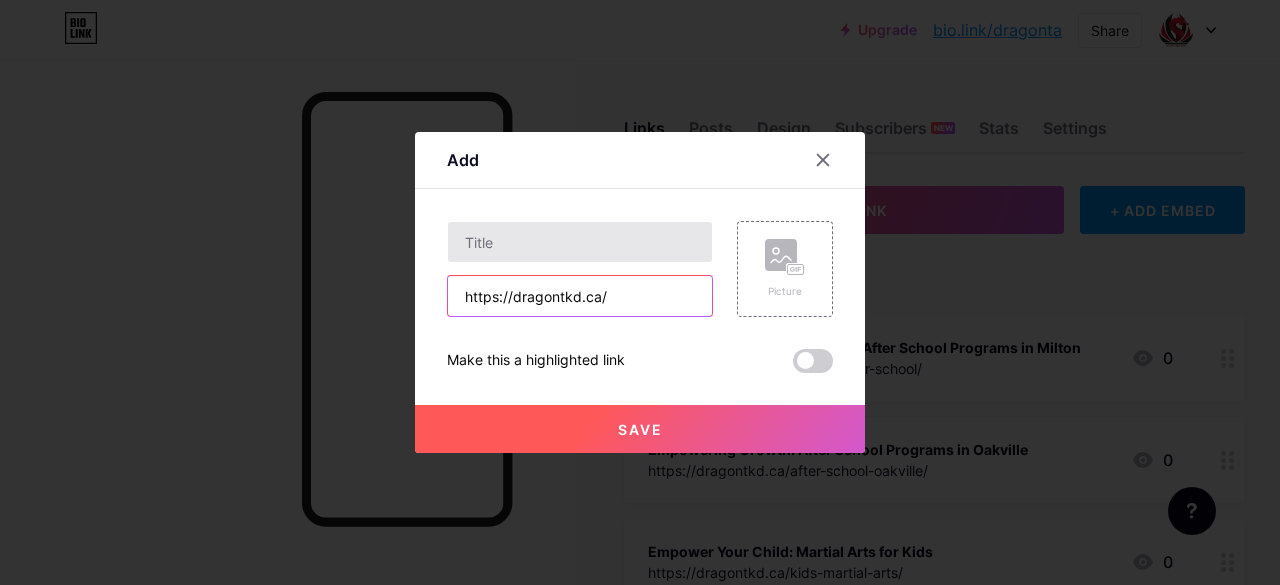type on "https://dragontkd.ca/" 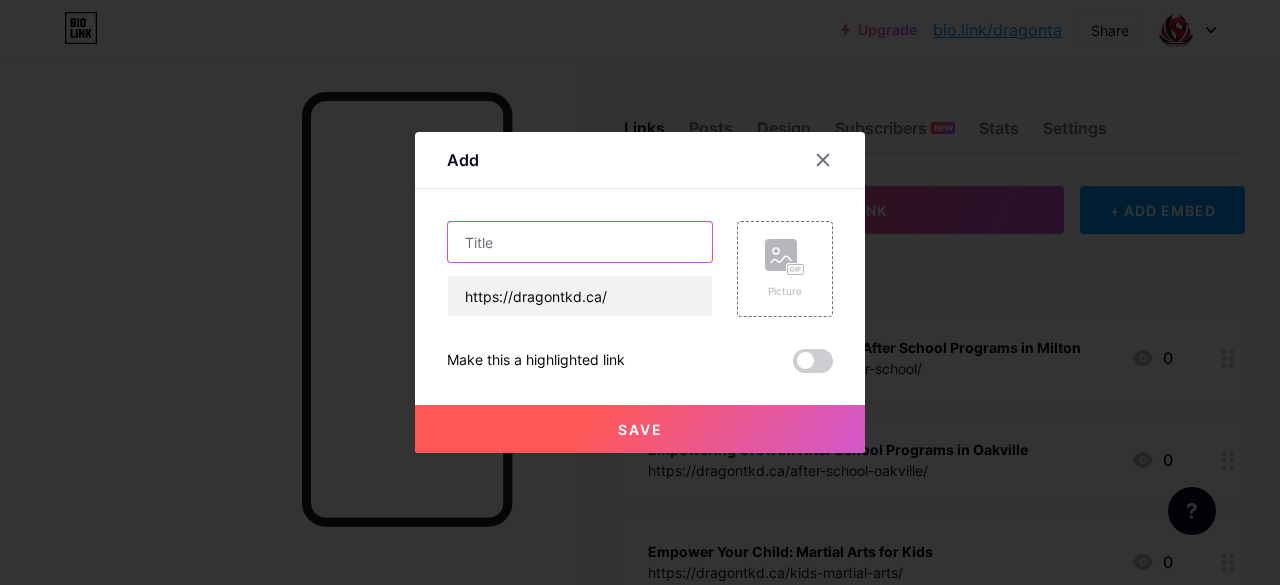 click at bounding box center [580, 242] 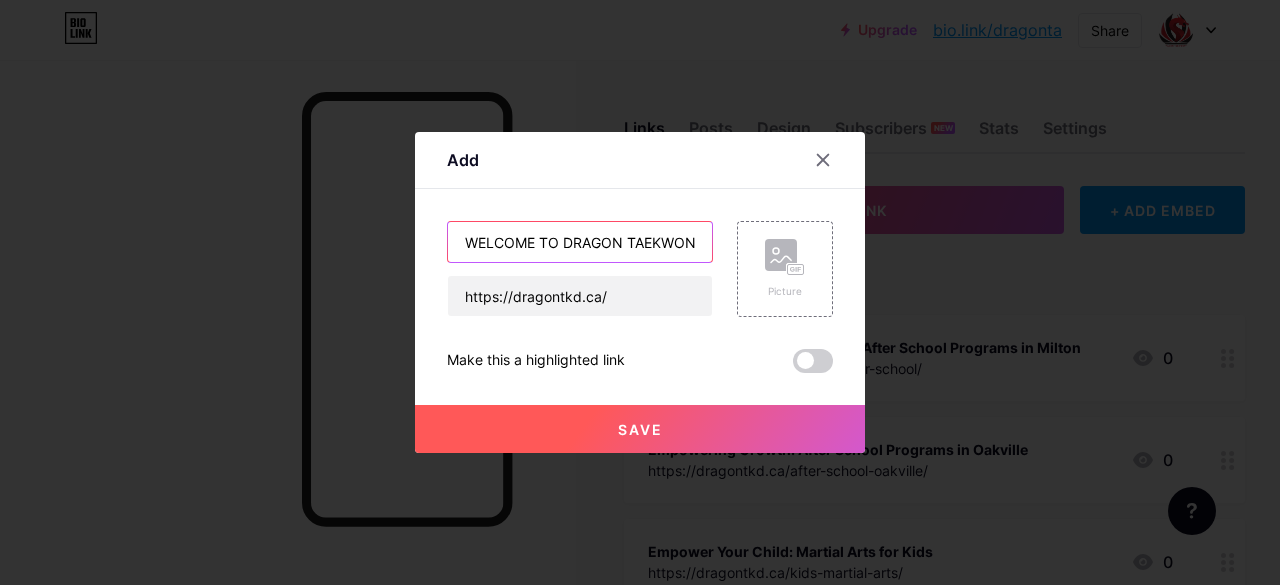 scroll, scrollTop: 0, scrollLeft: 19, axis: horizontal 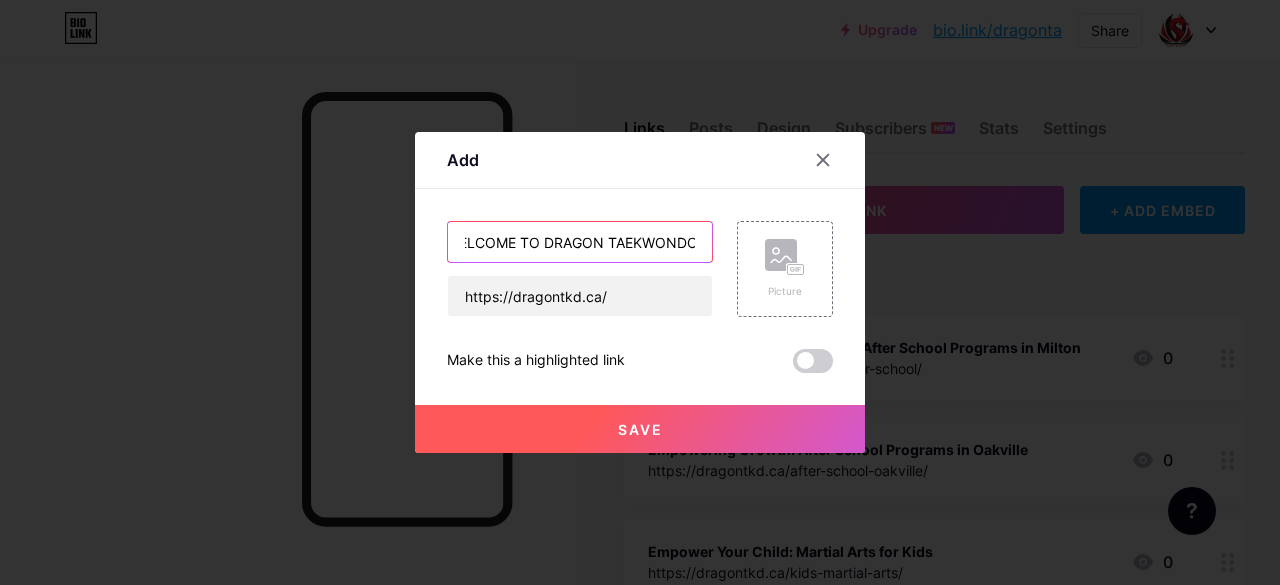type on "WELCOME TO DRAGON TAEKWONDO" 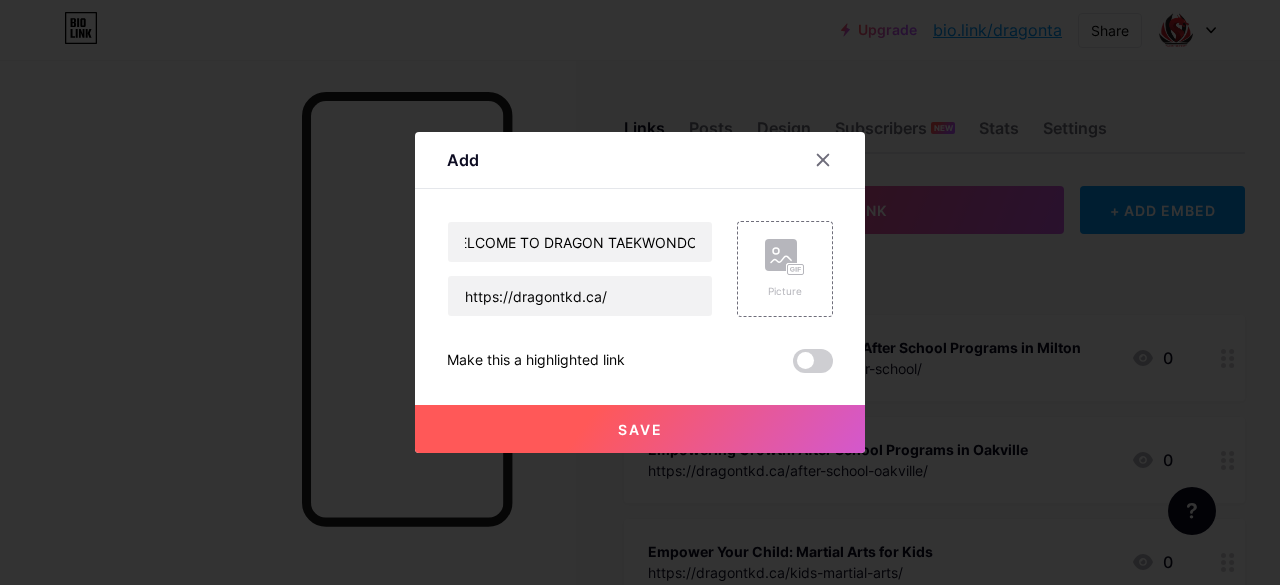 scroll, scrollTop: 0, scrollLeft: 0, axis: both 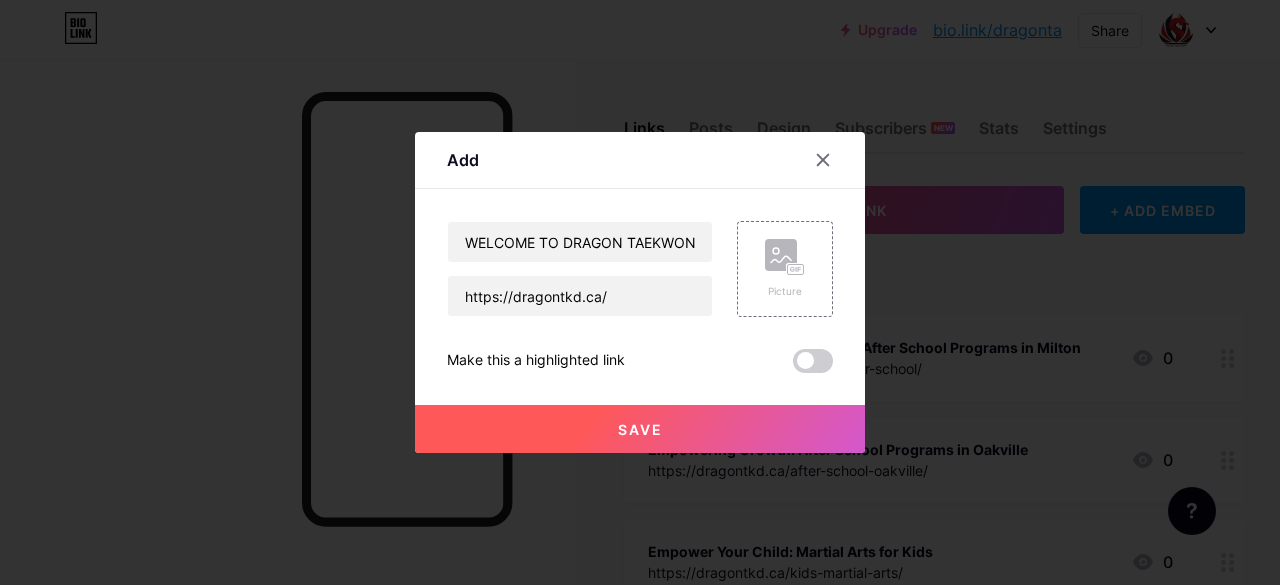 click on "Save" at bounding box center [640, 429] 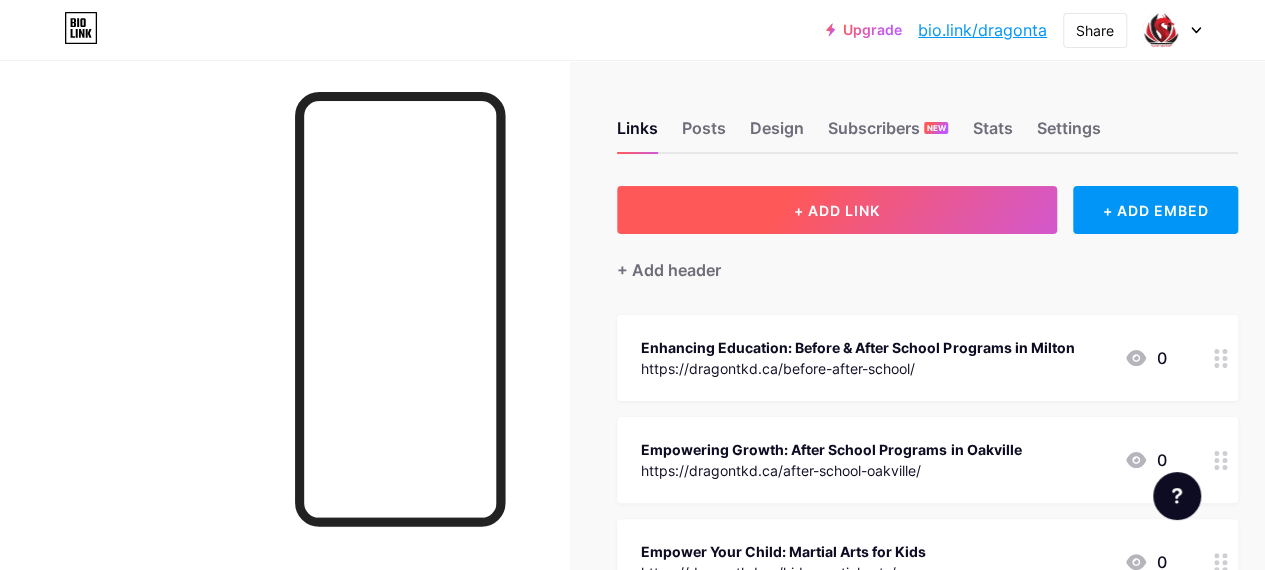 click on "+ ADD LINK" at bounding box center (837, 210) 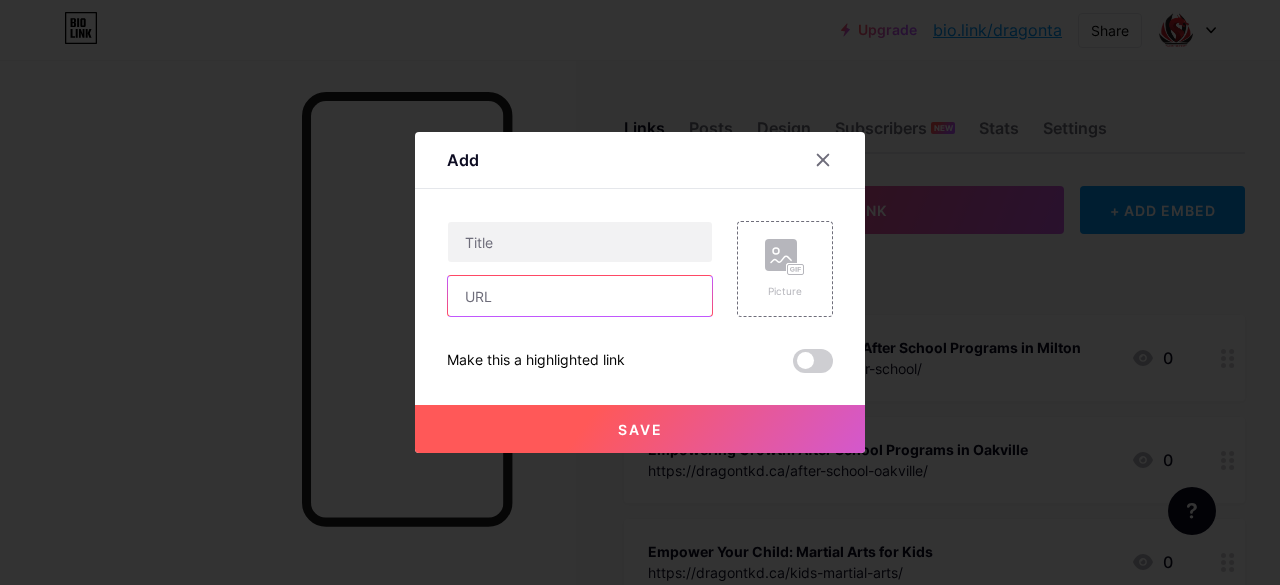 click at bounding box center (580, 296) 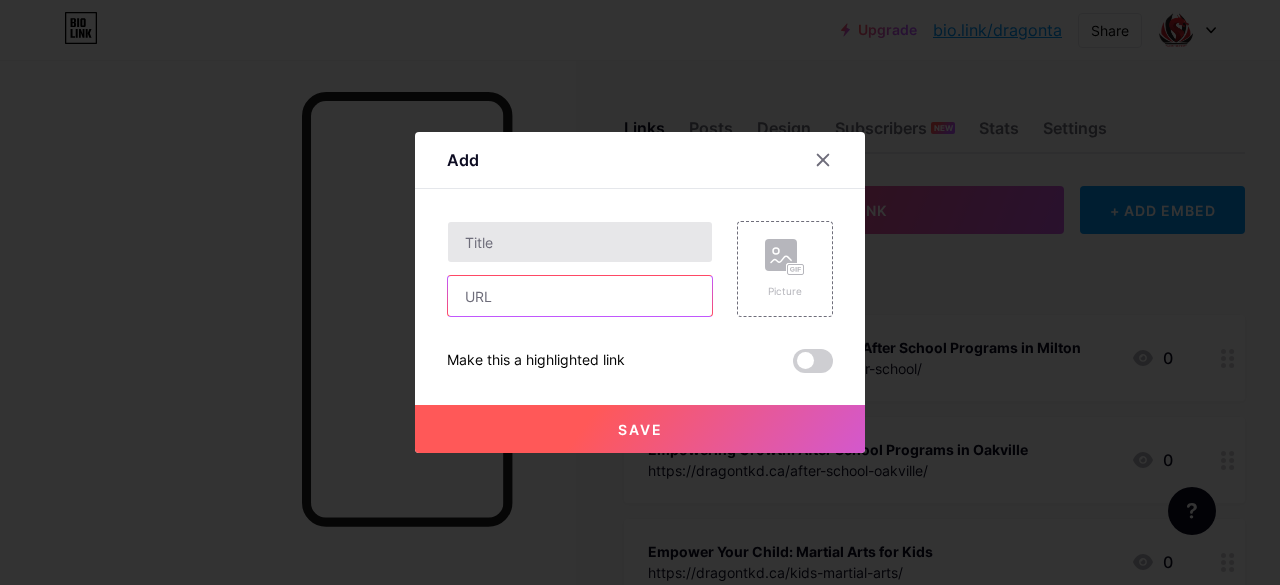 paste on "https://dragontkd.ca/ninja-warrior-program-in-oakville/" 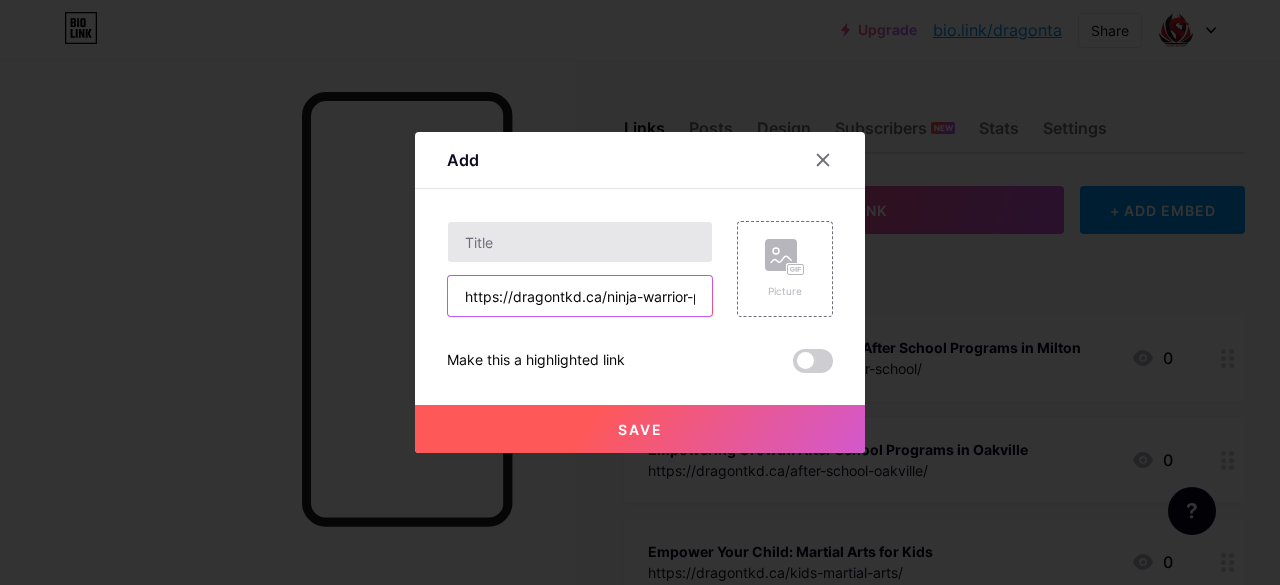 scroll, scrollTop: 0, scrollLeft: 134, axis: horizontal 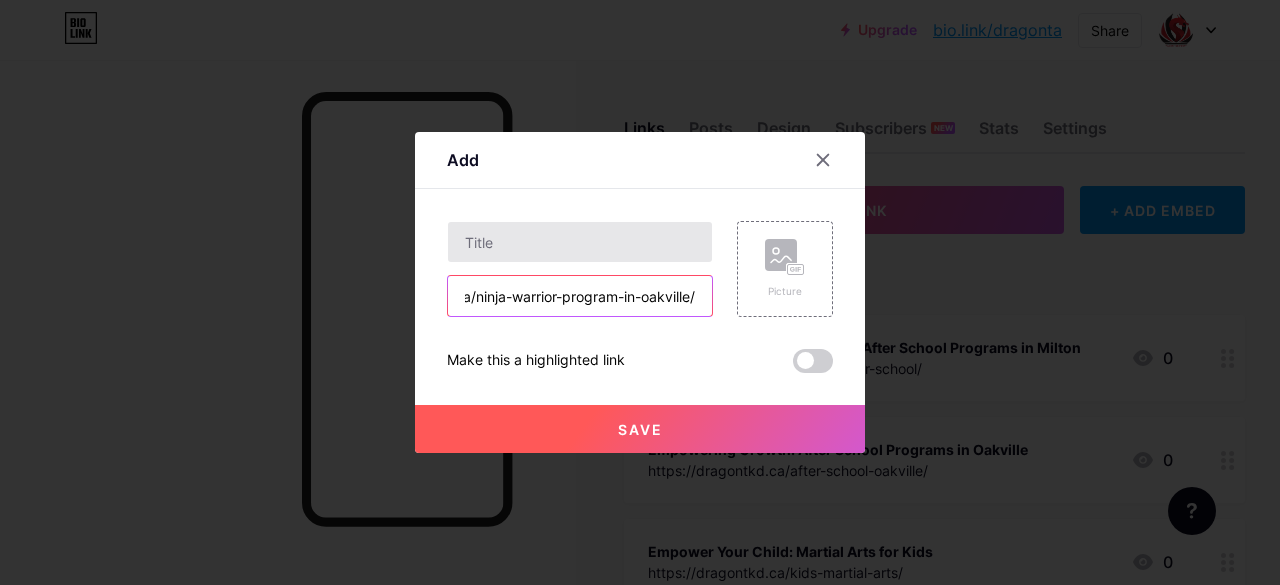 type on "https://dragontkd.ca/ninja-warrior-program-in-oakville/" 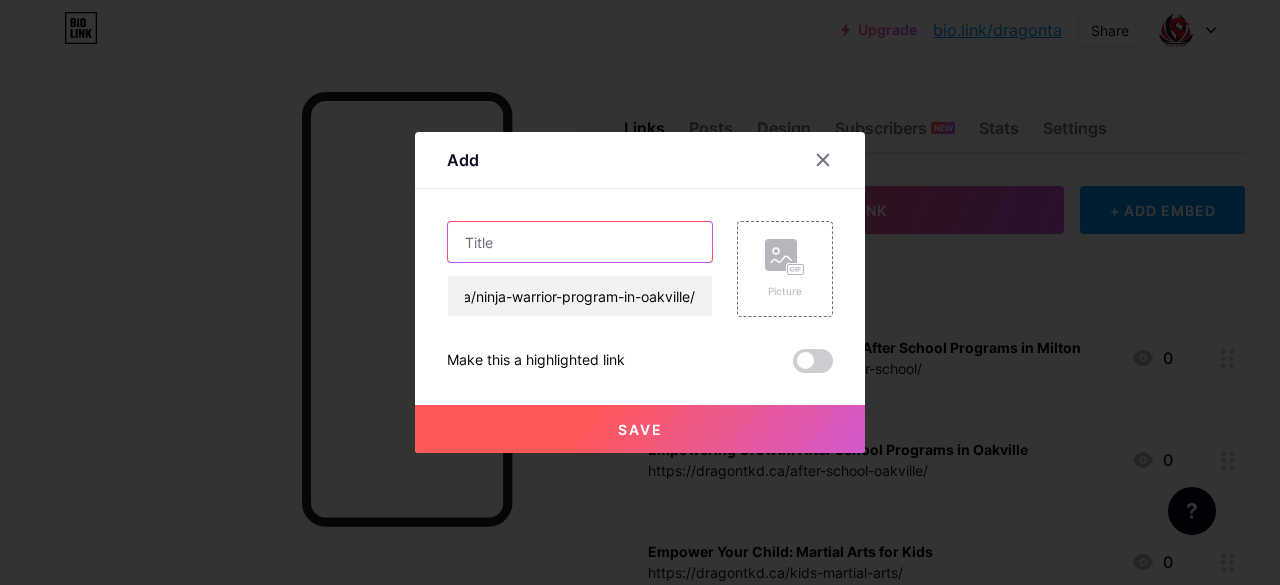 scroll, scrollTop: 0, scrollLeft: 0, axis: both 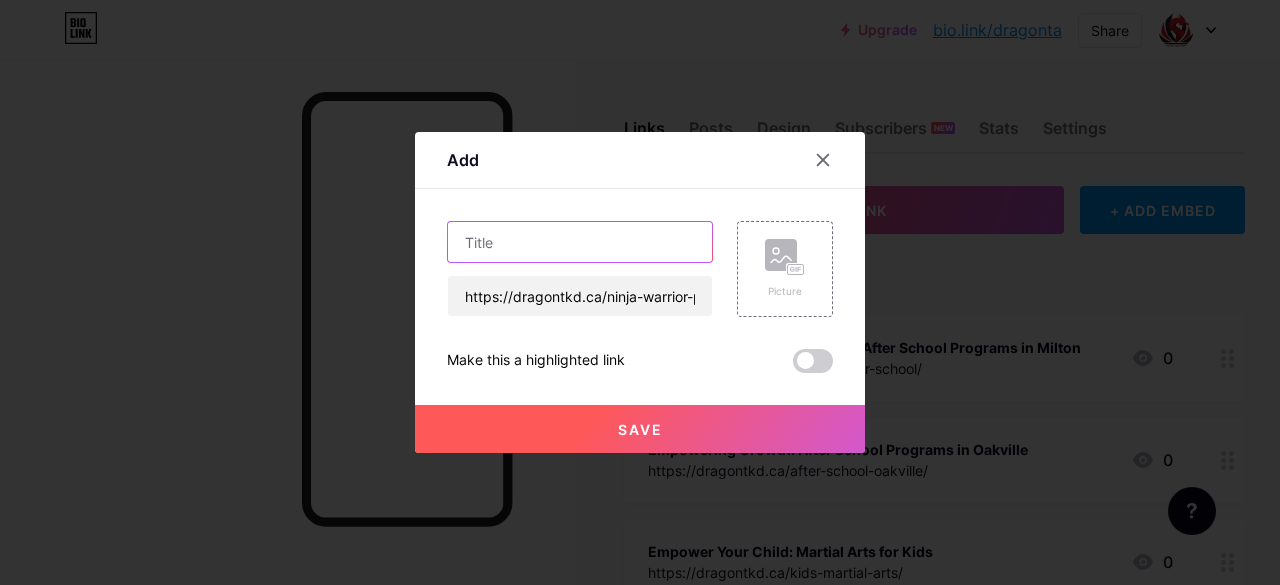 click at bounding box center (580, 242) 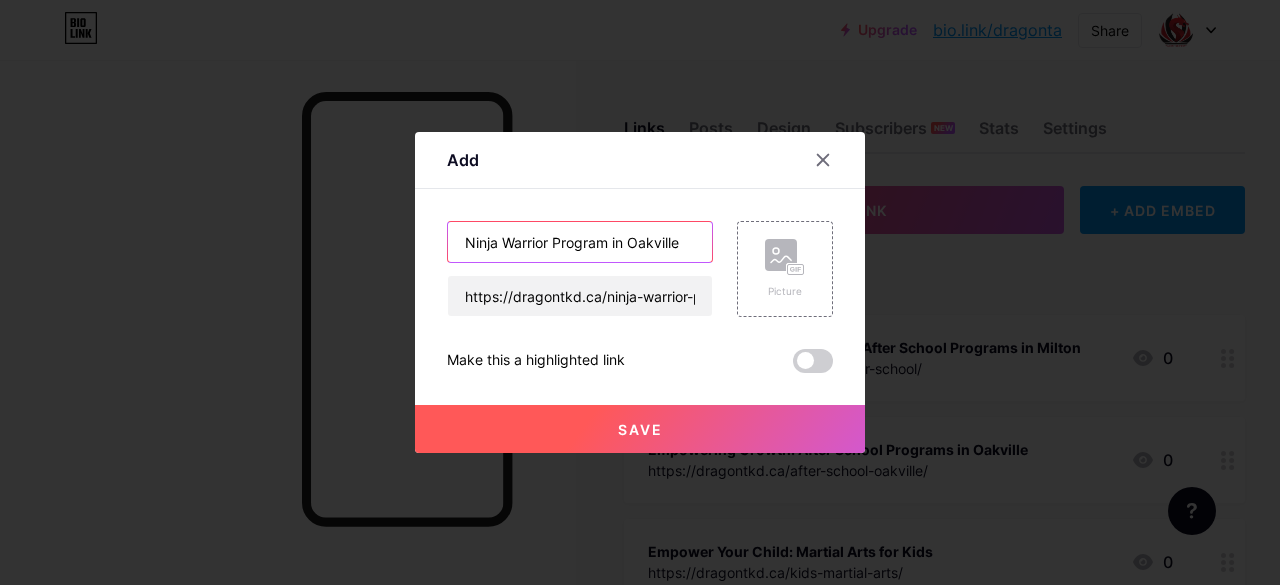 type on "Ninja Warrior Program in Oakville" 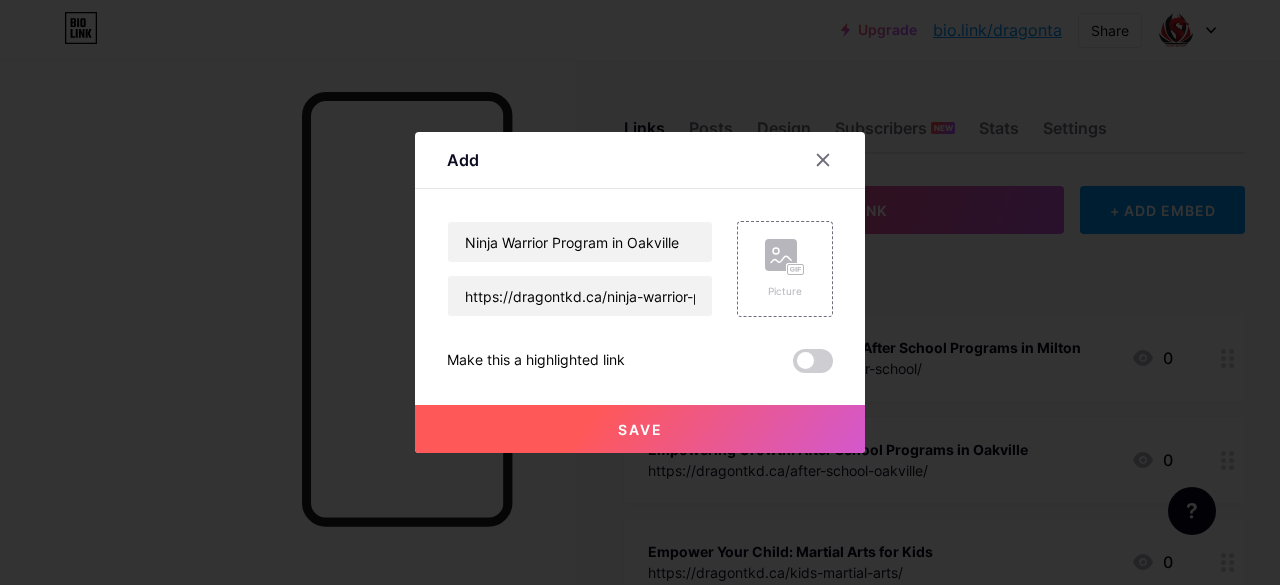 click on "Save" at bounding box center (640, 429) 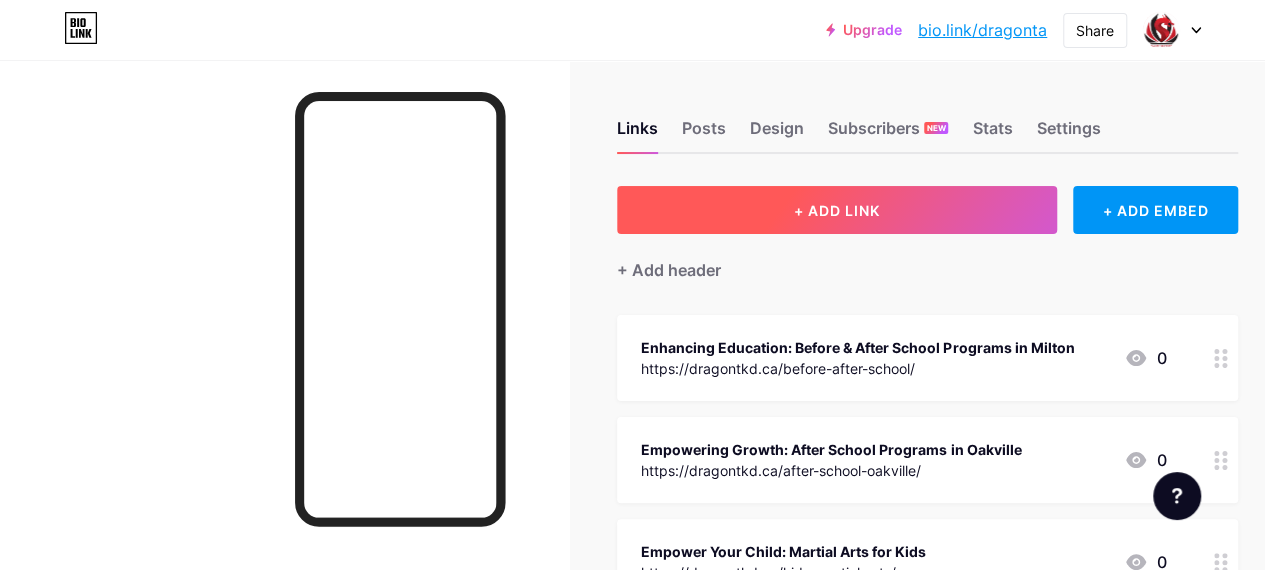 click on "+ ADD LINK" at bounding box center [837, 210] 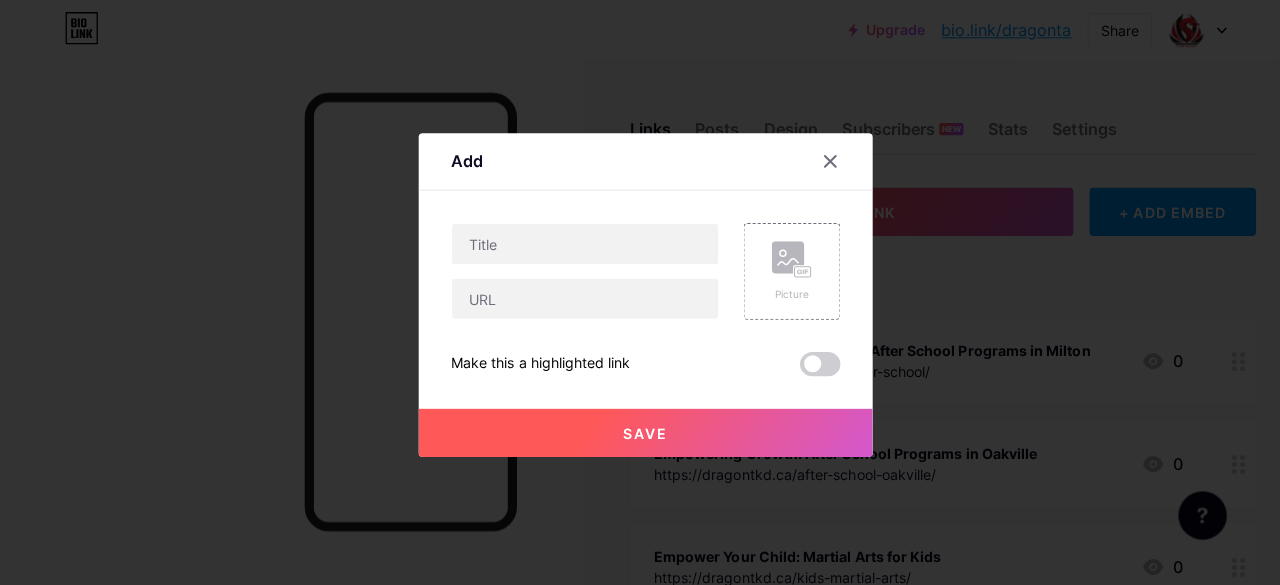 click at bounding box center (640, 292) 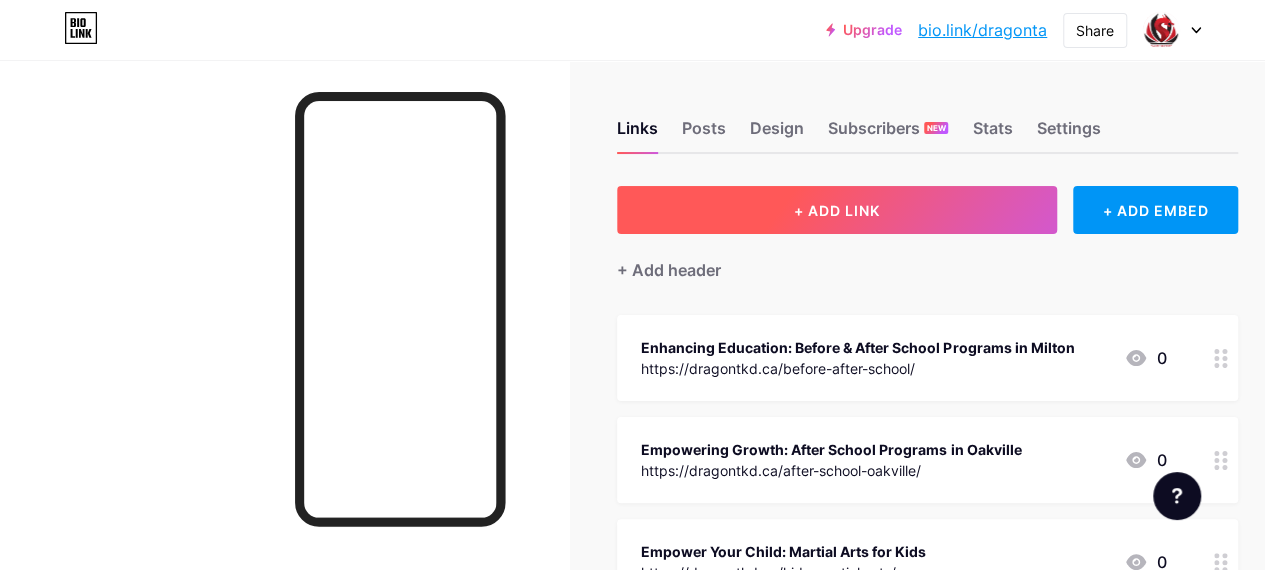 click on "+ ADD LINK" at bounding box center [837, 210] 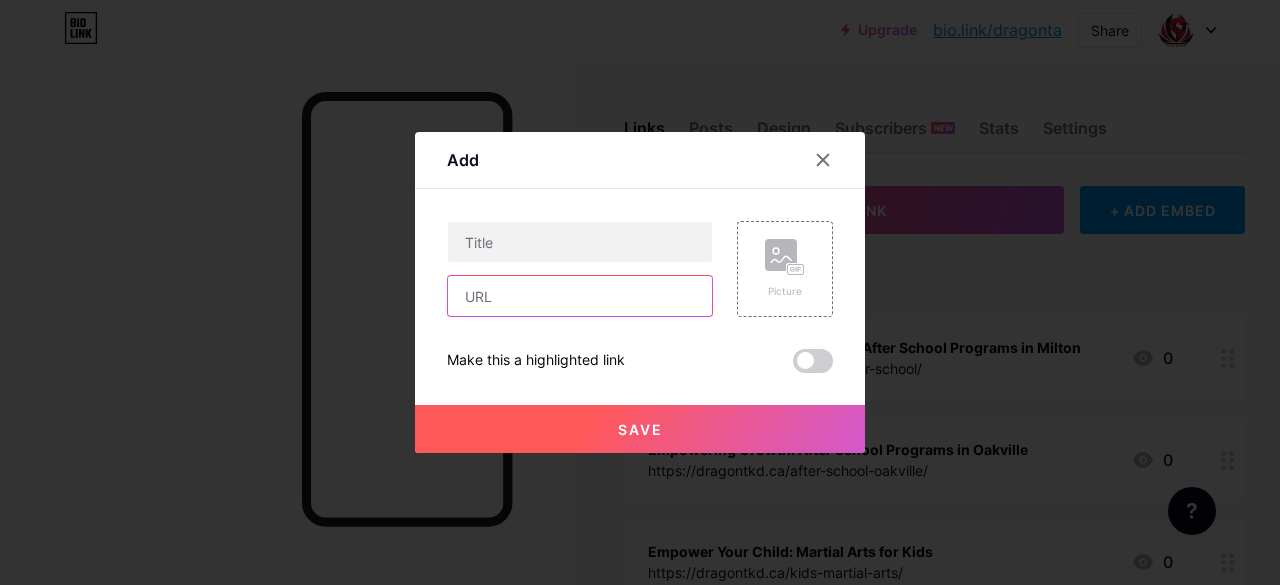 click at bounding box center [580, 296] 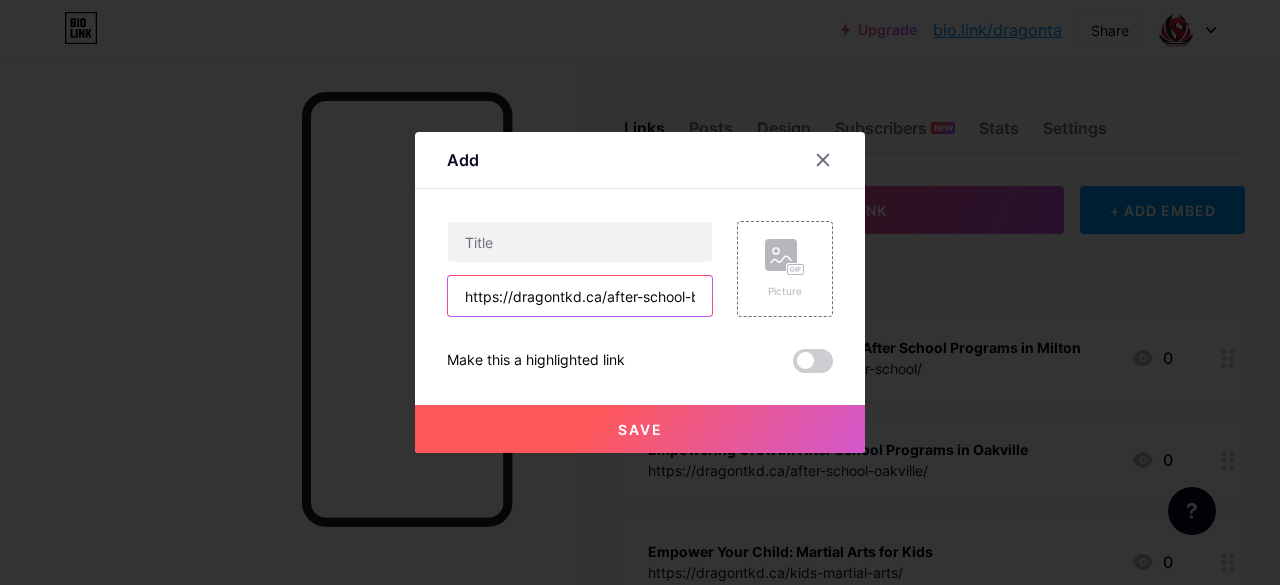 scroll, scrollTop: 0, scrollLeft: 68, axis: horizontal 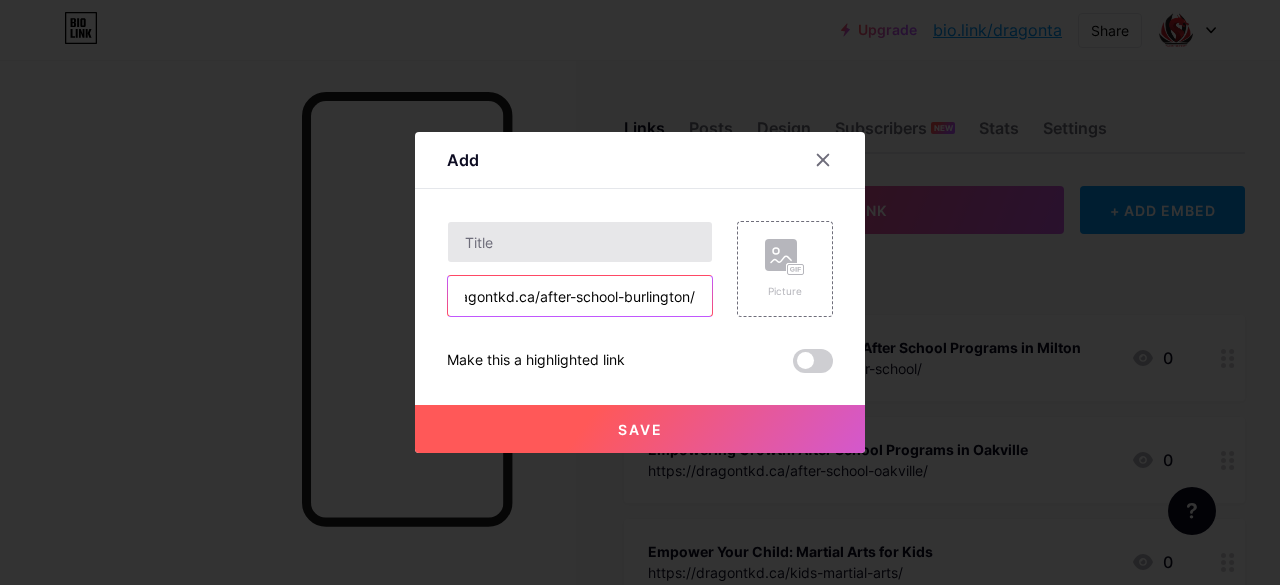 type on "https://dragontkd.ca/after-school-burlington/" 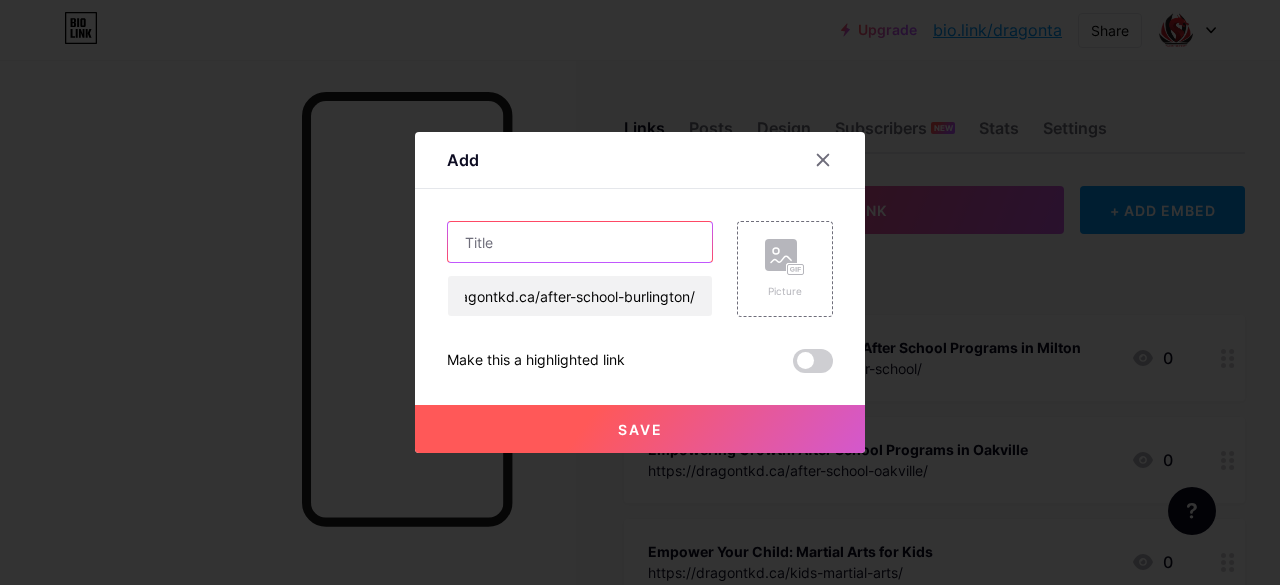 scroll, scrollTop: 0, scrollLeft: 0, axis: both 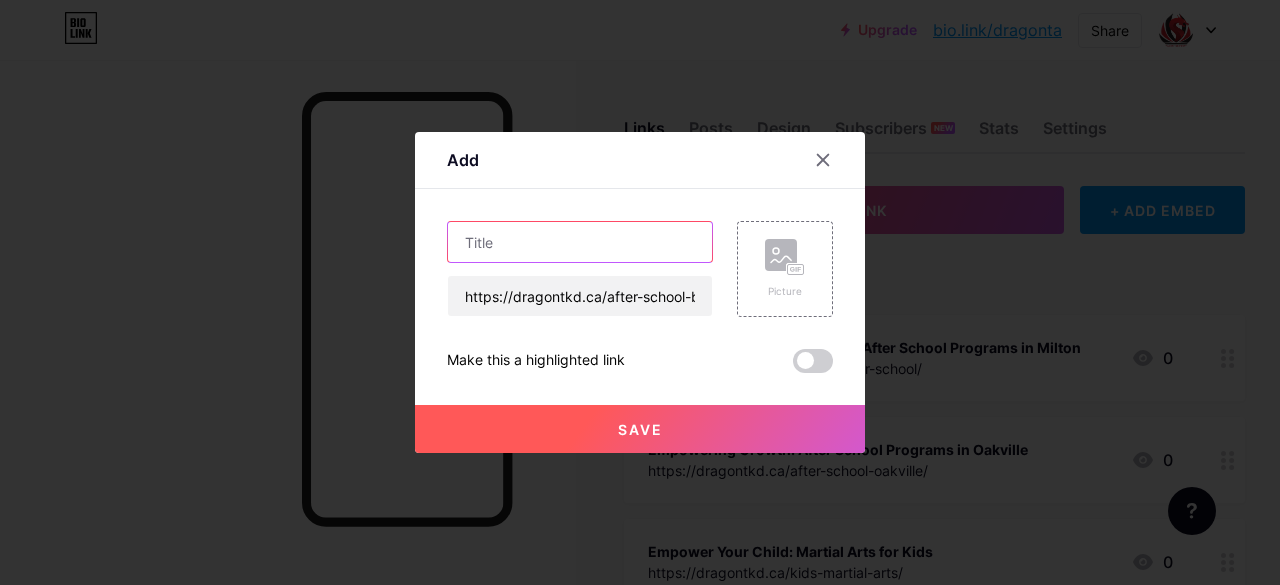 click at bounding box center [580, 242] 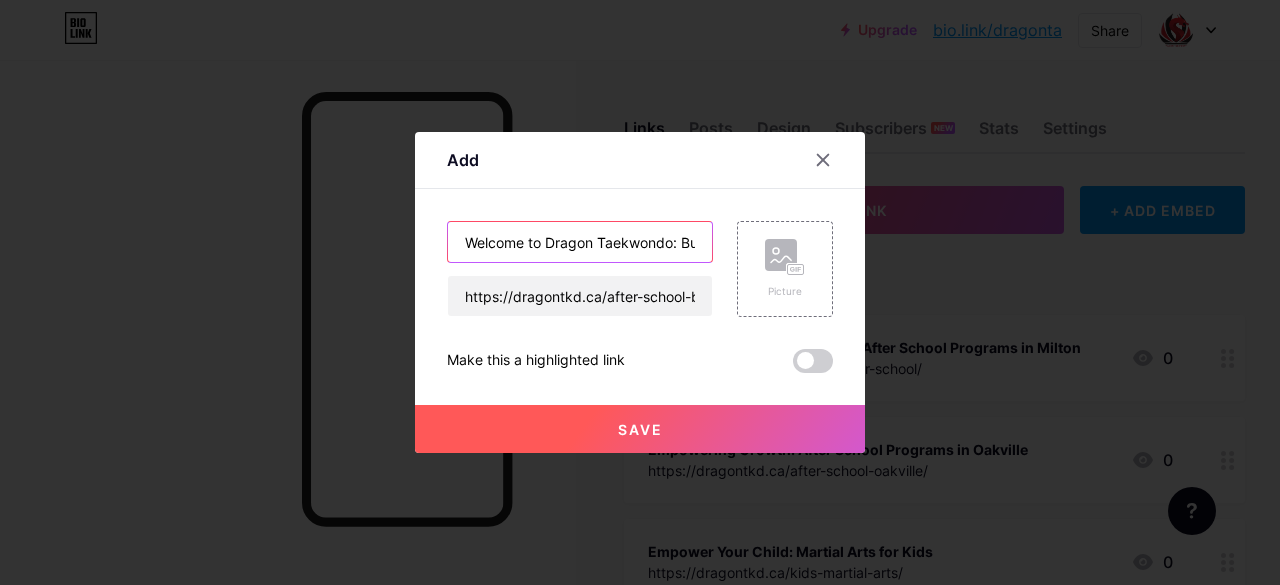 scroll, scrollTop: 0, scrollLeft: 269, axis: horizontal 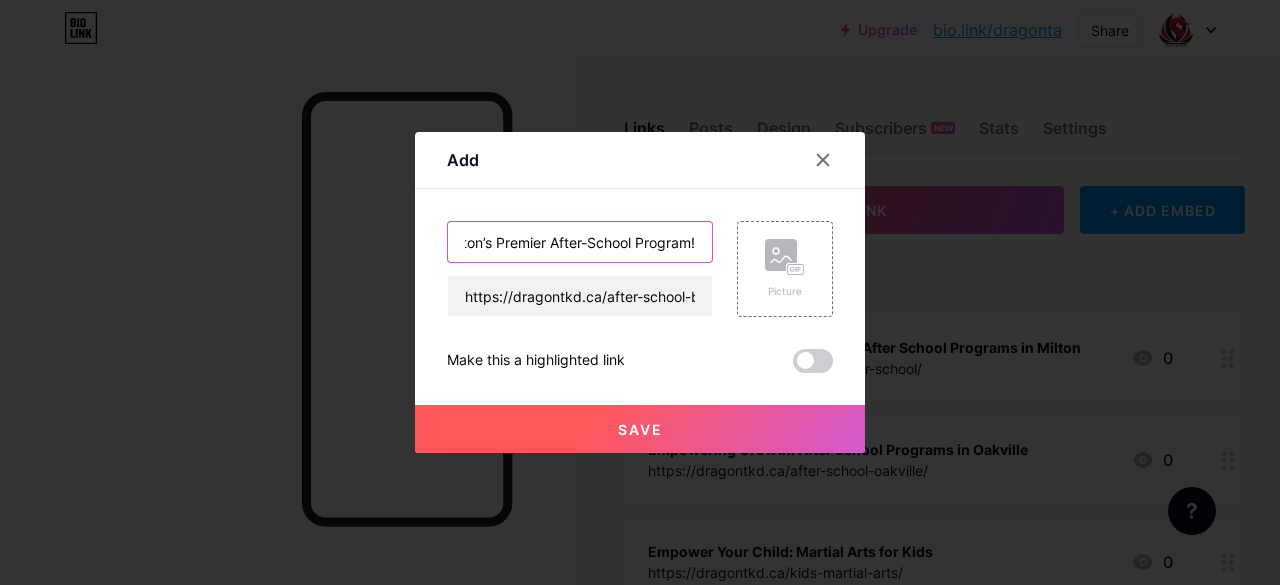 type on "Welcome to Dragon Taekwondo: Burlington’s Premier After-School Program!" 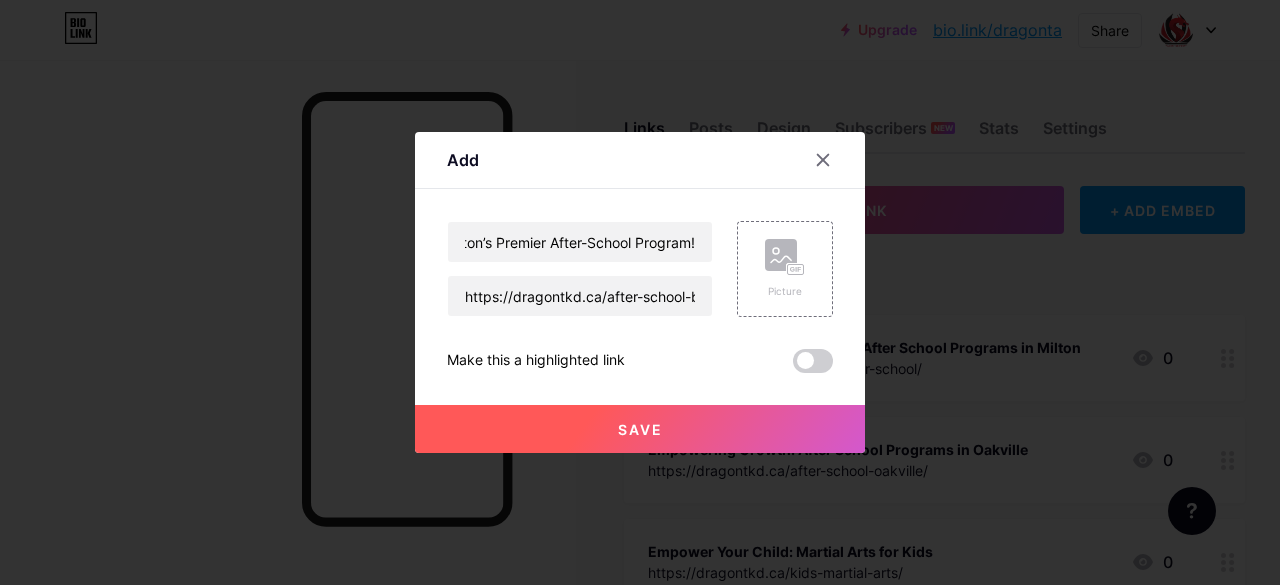 click on "Save" at bounding box center (640, 429) 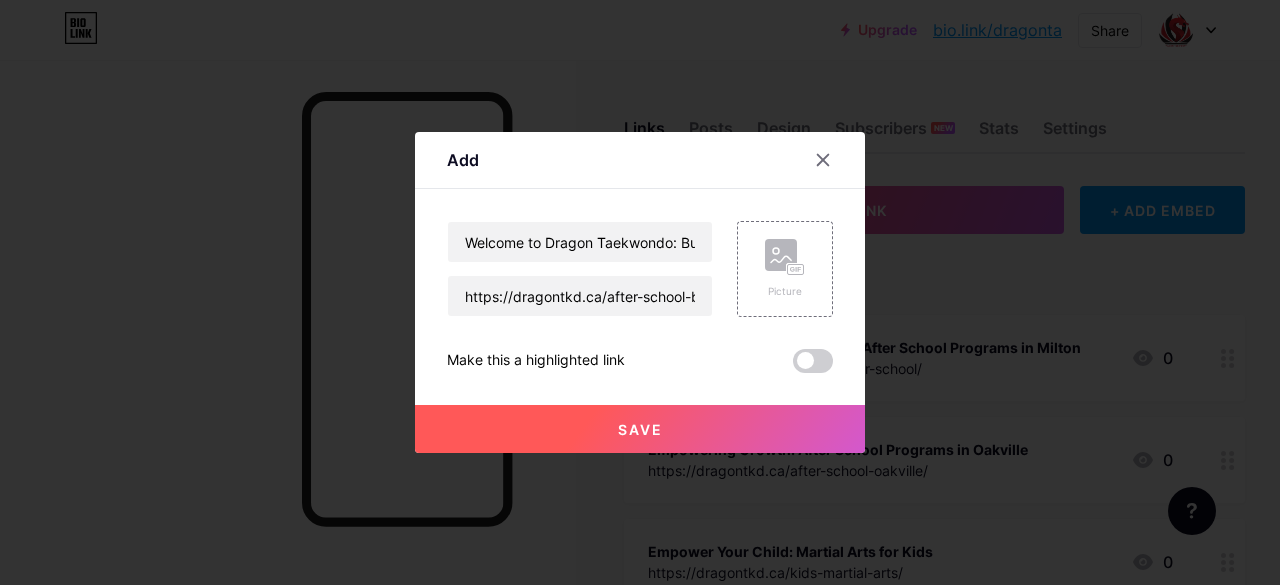 click on "Save" at bounding box center [640, 429] 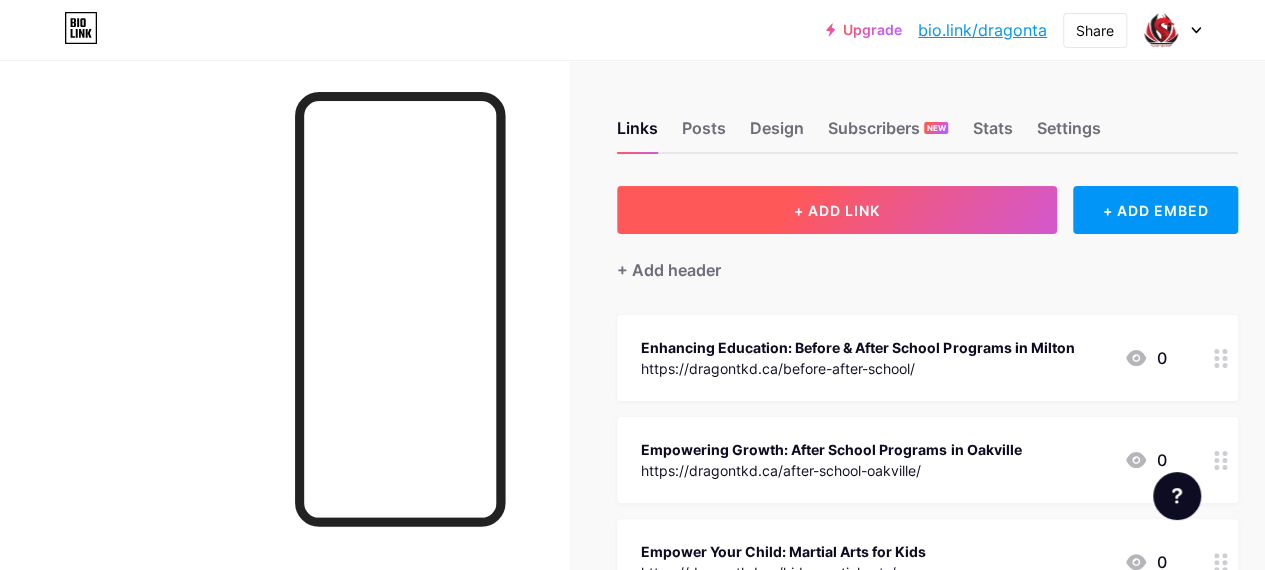 click on "+ ADD LINK" at bounding box center (837, 210) 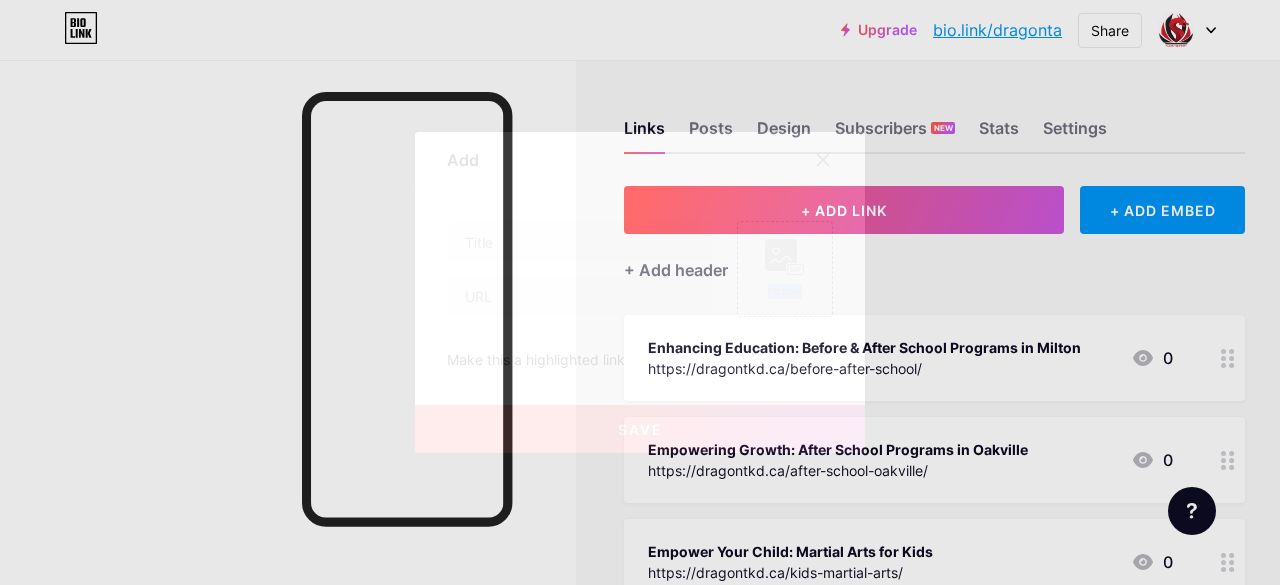 click on "Content
YouTube
Play YouTube video without leaving your page.
ADD
Vimeo
Play Vimeo video without leaving your page.
ADD
Tiktok
Grow your TikTok following
ADD
Tweet
Embed a tweet.
ADD
Reddit
Showcase your Reddit profile
ADD
Spotify
Embed Spotify to play the preview of a track.
ADD
Twitch
Play Twitch video without leaving your page.
ADD
SoundCloud
ADD" at bounding box center (640, 281) 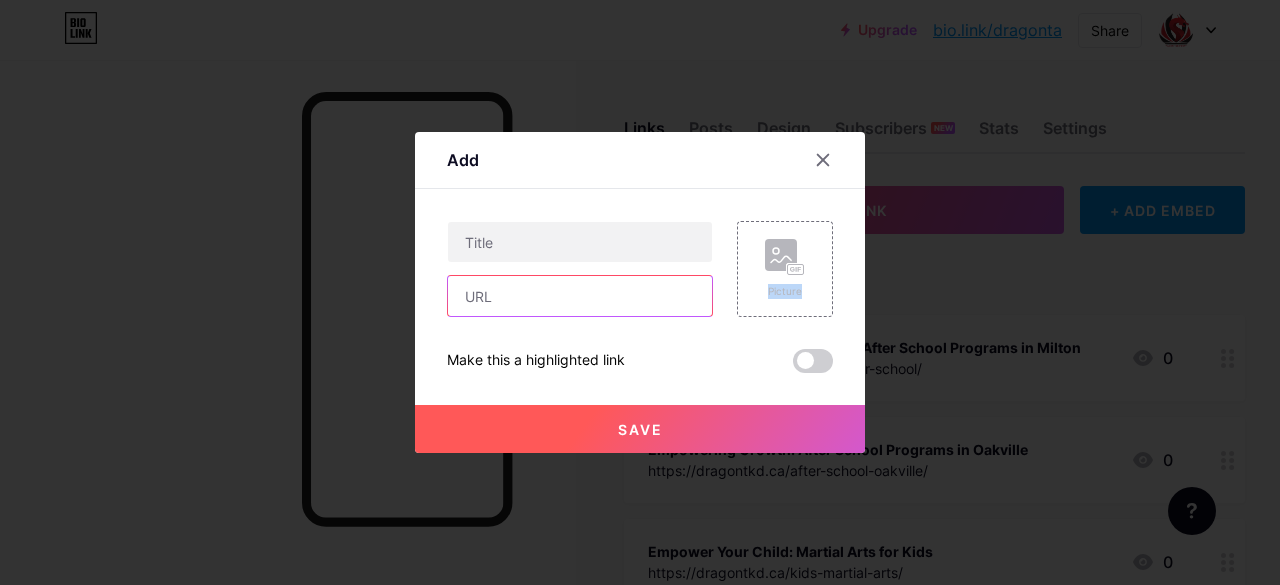 click at bounding box center [580, 296] 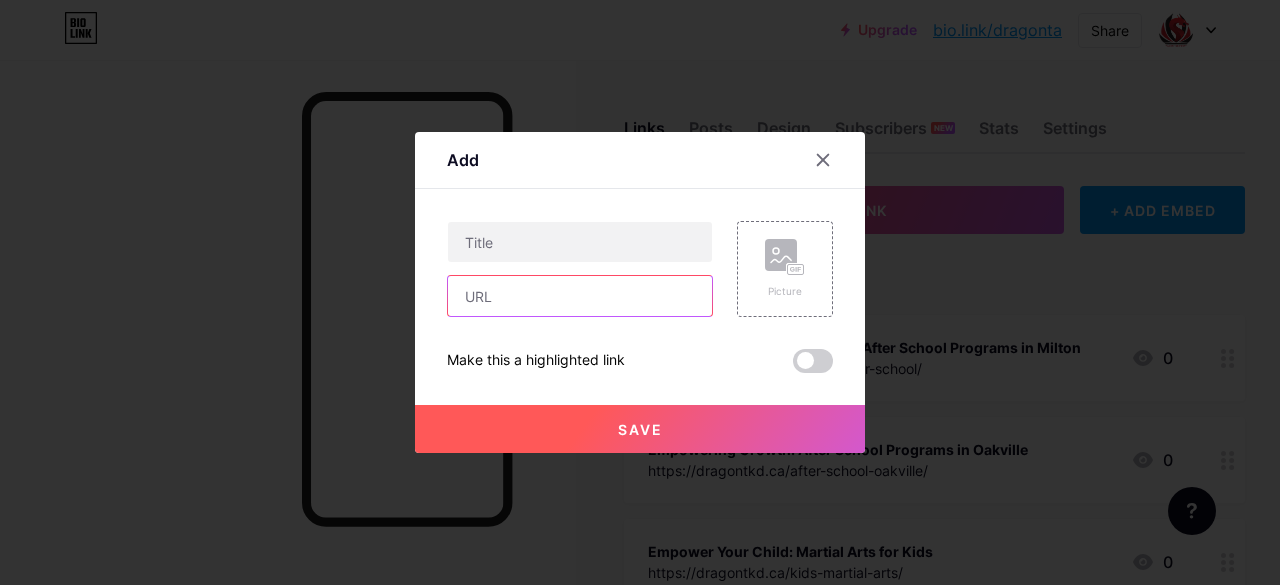 click at bounding box center (580, 296) 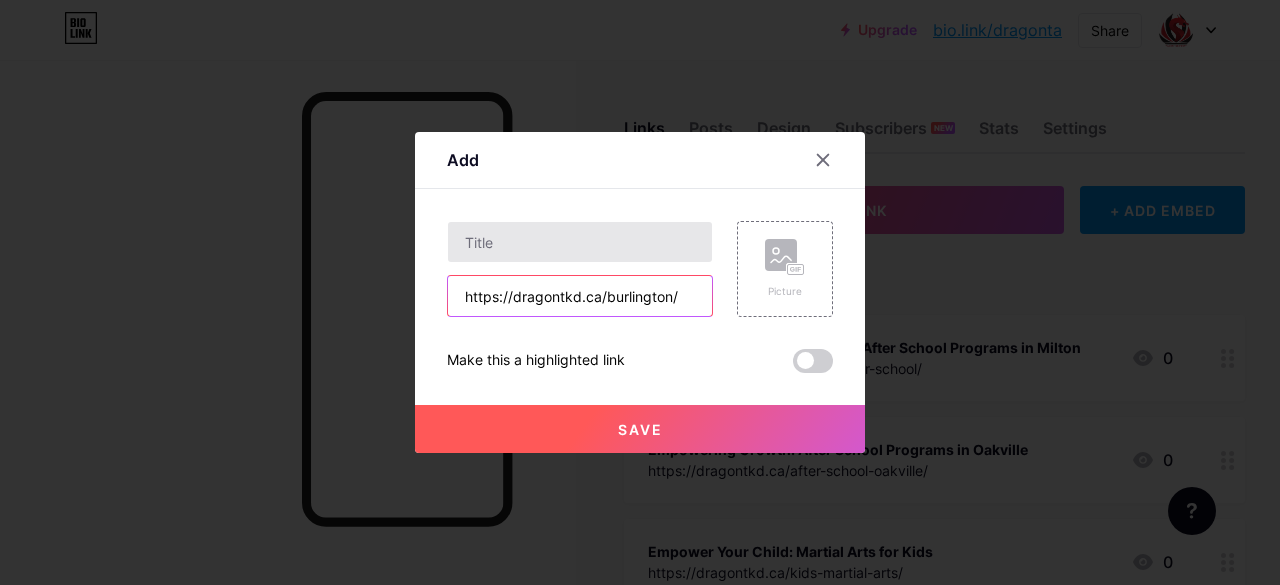 type on "https://dragontkd.ca/burlington/" 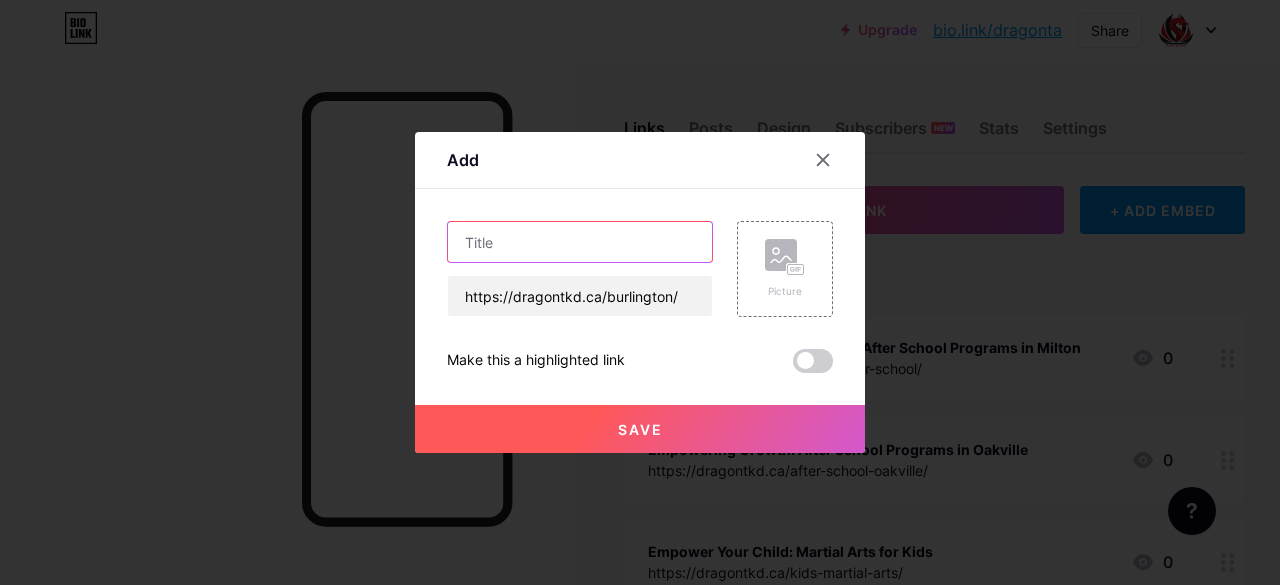 click at bounding box center (580, 242) 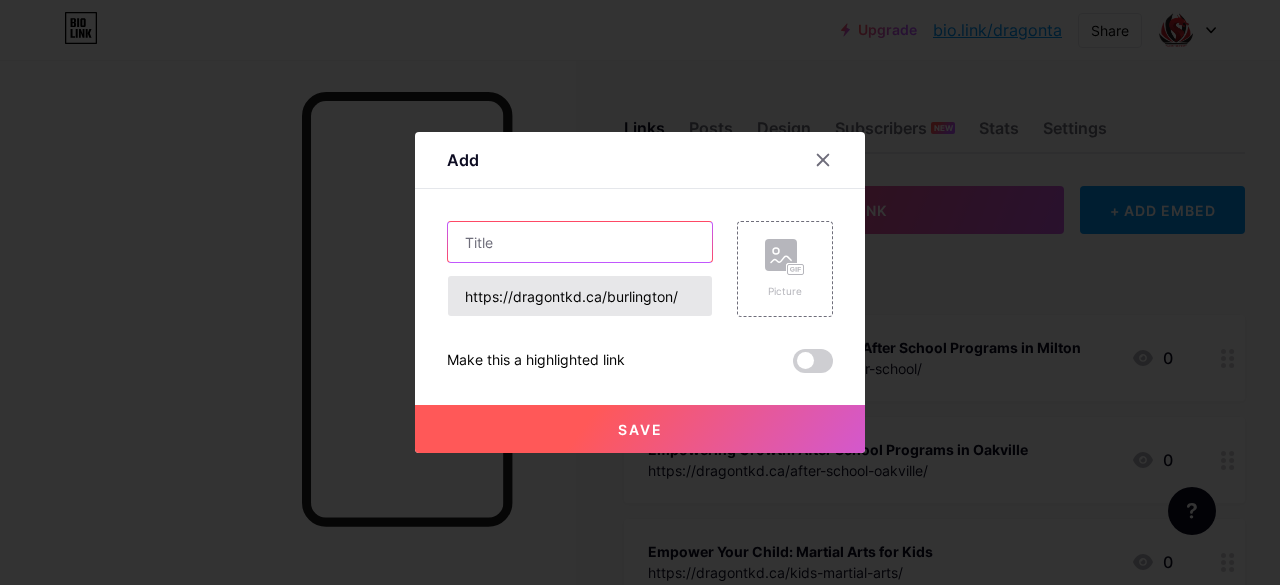 paste on "Burlington’s Martial Arts Training Centre" 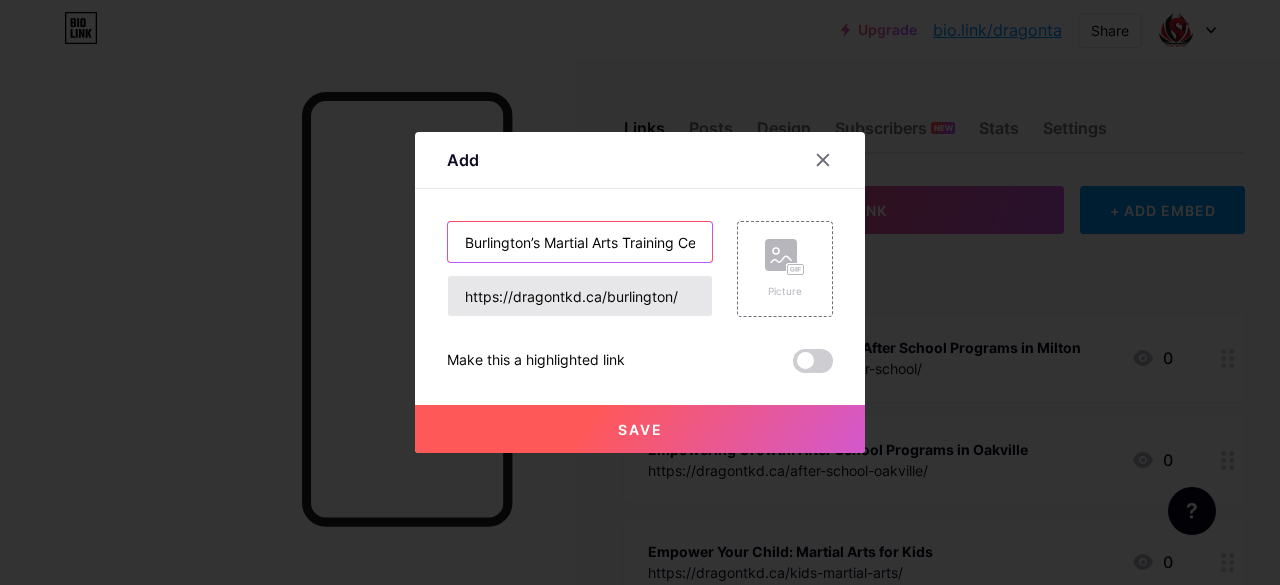 scroll, scrollTop: 0, scrollLeft: 31, axis: horizontal 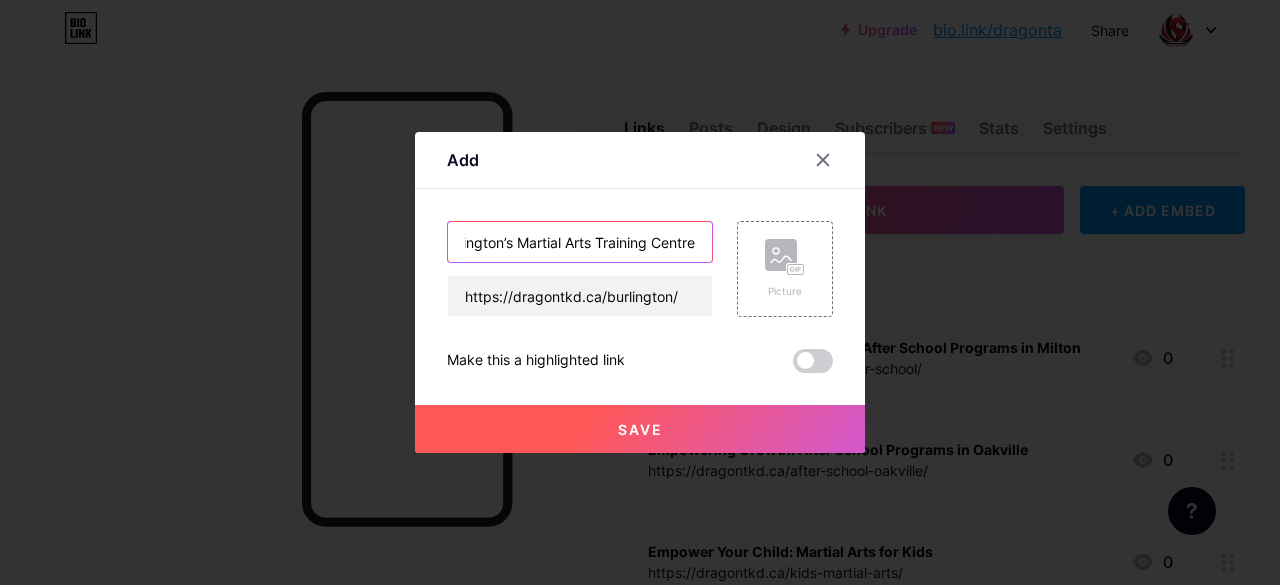 type on "Burlington’s Martial Arts Training Centre" 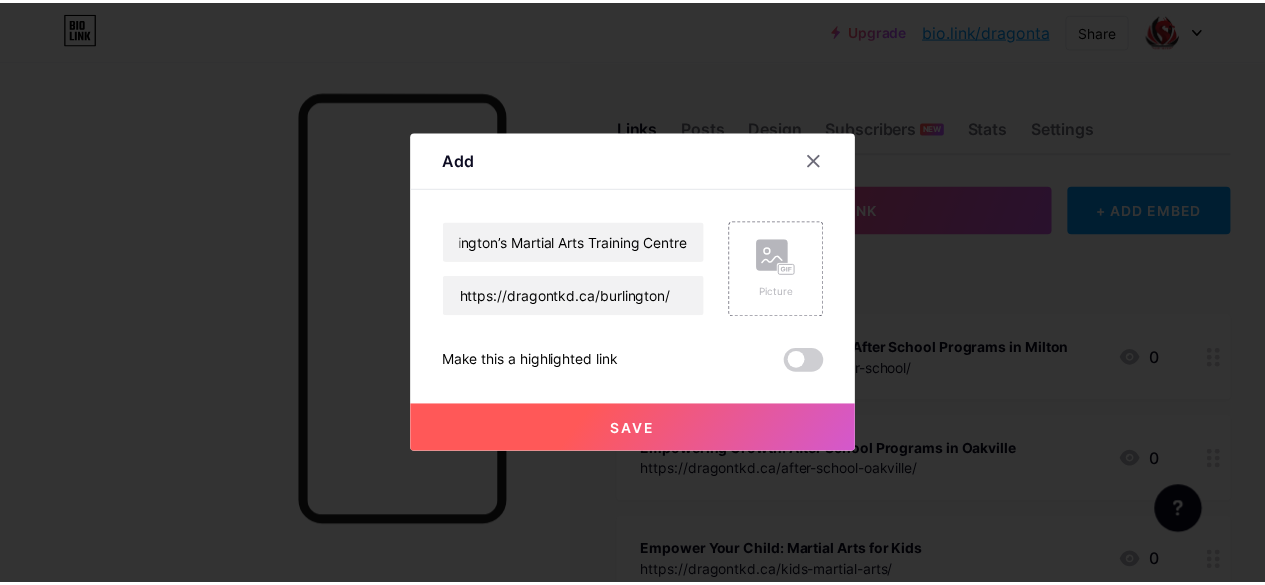 scroll, scrollTop: 0, scrollLeft: 0, axis: both 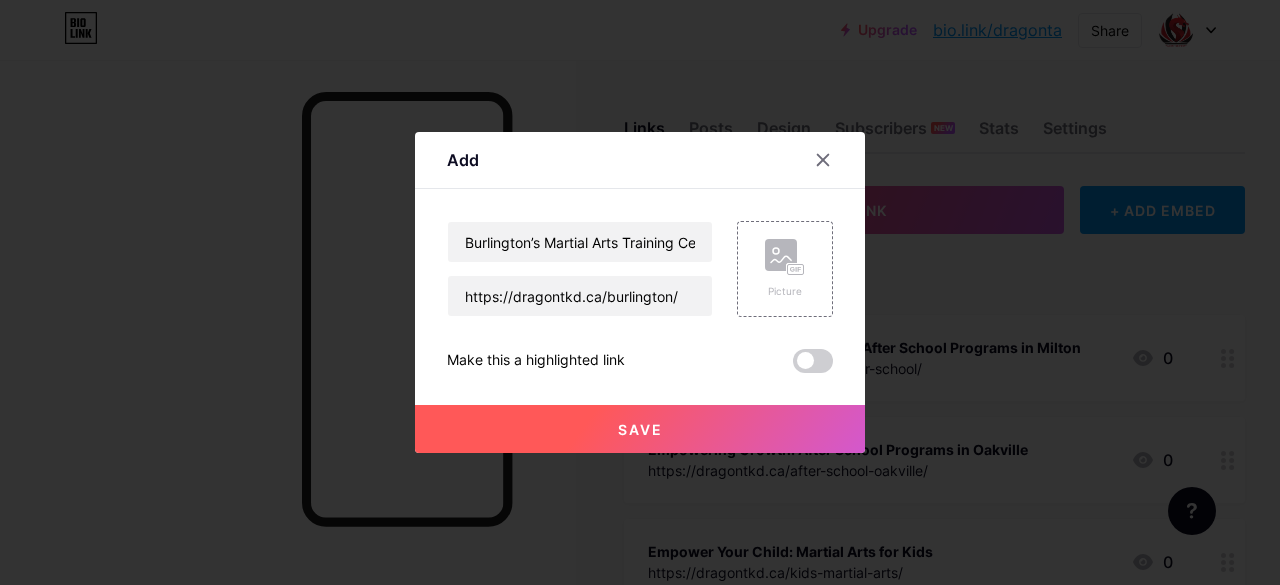 click on "Save" at bounding box center (640, 429) 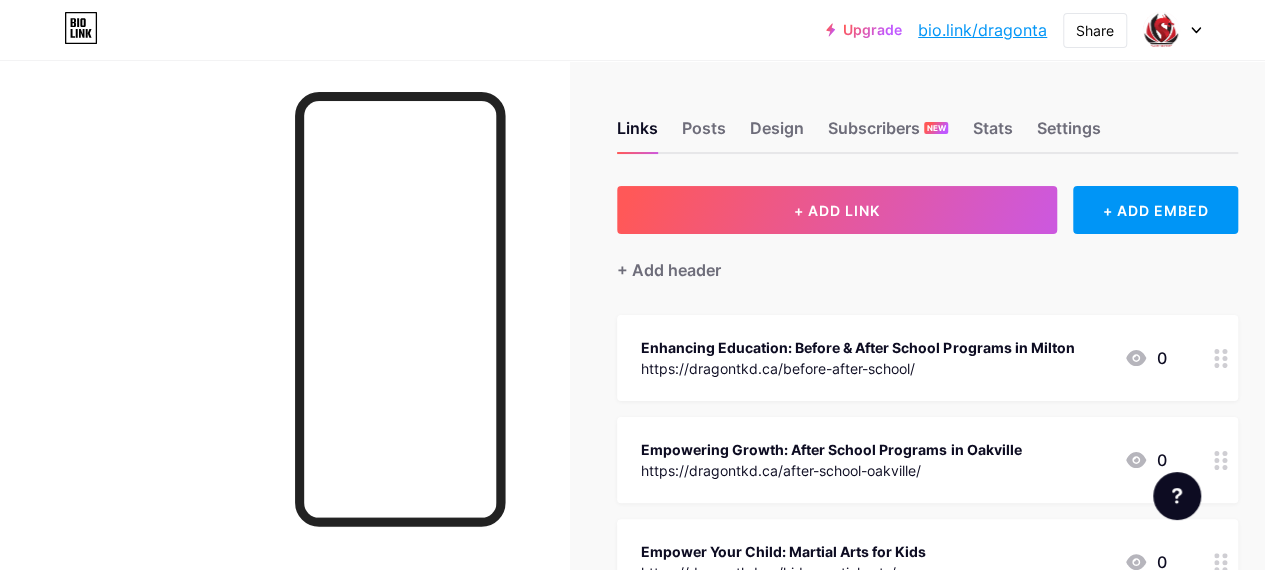 click on "bio.link/dragonta" at bounding box center [982, 30] 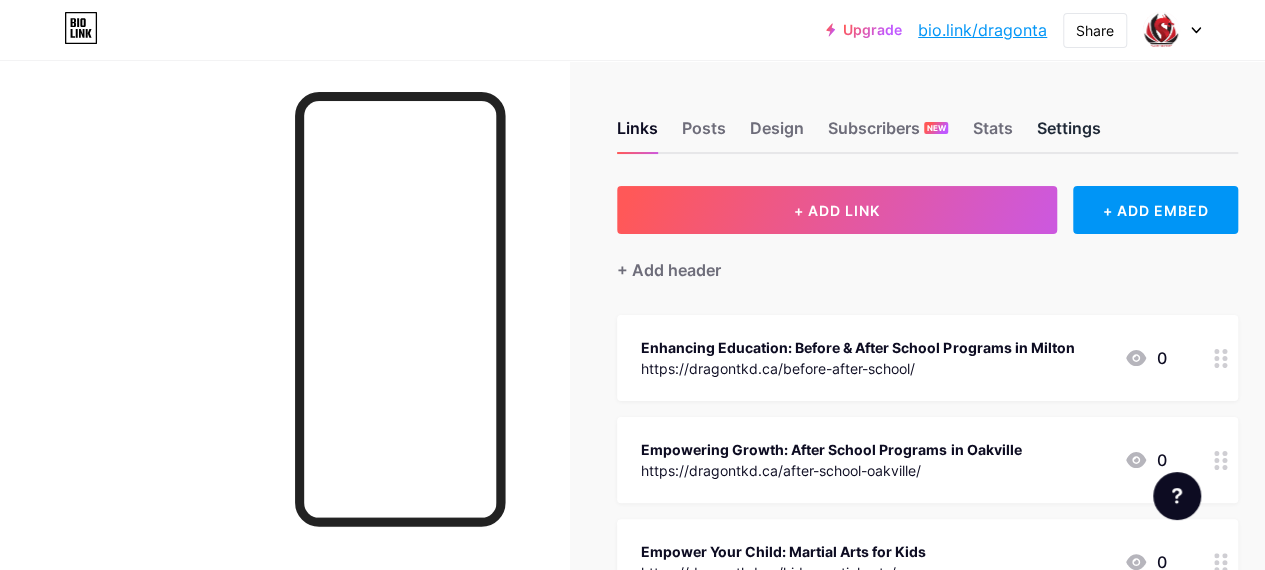 click on "Settings" at bounding box center [1068, 134] 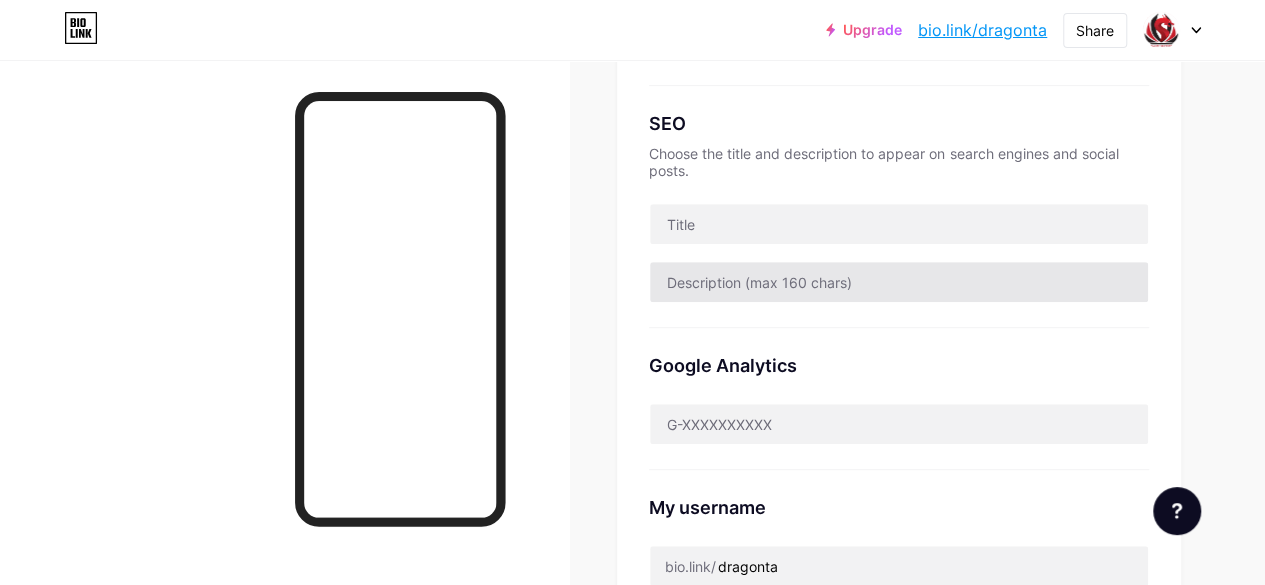 scroll, scrollTop: 0, scrollLeft: 0, axis: both 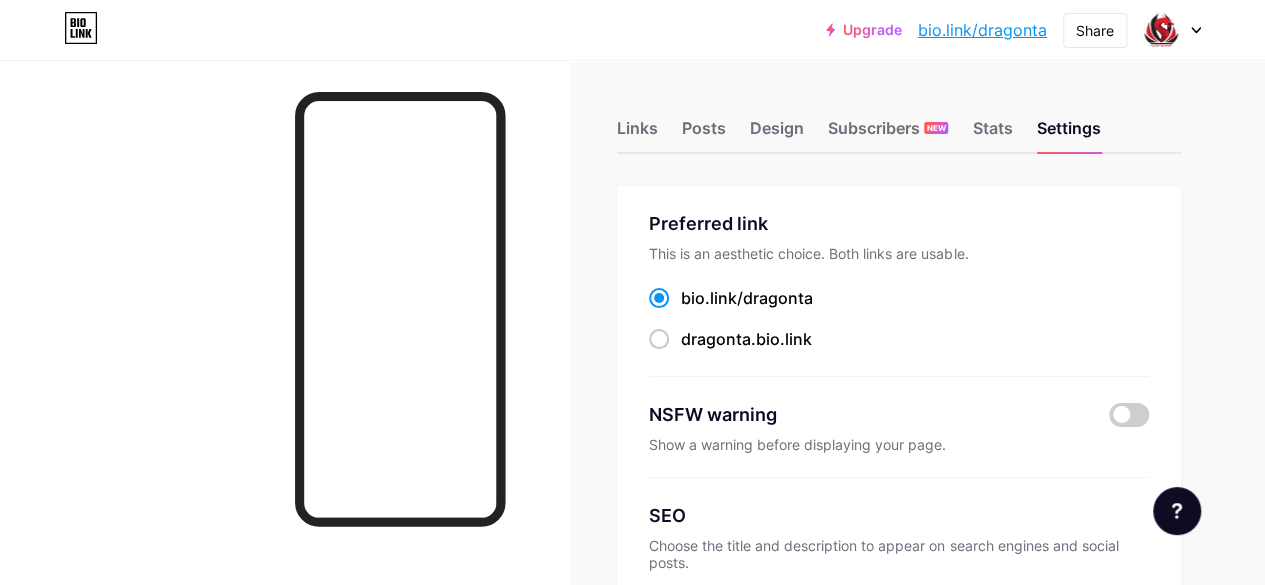 click at bounding box center (1172, 30) 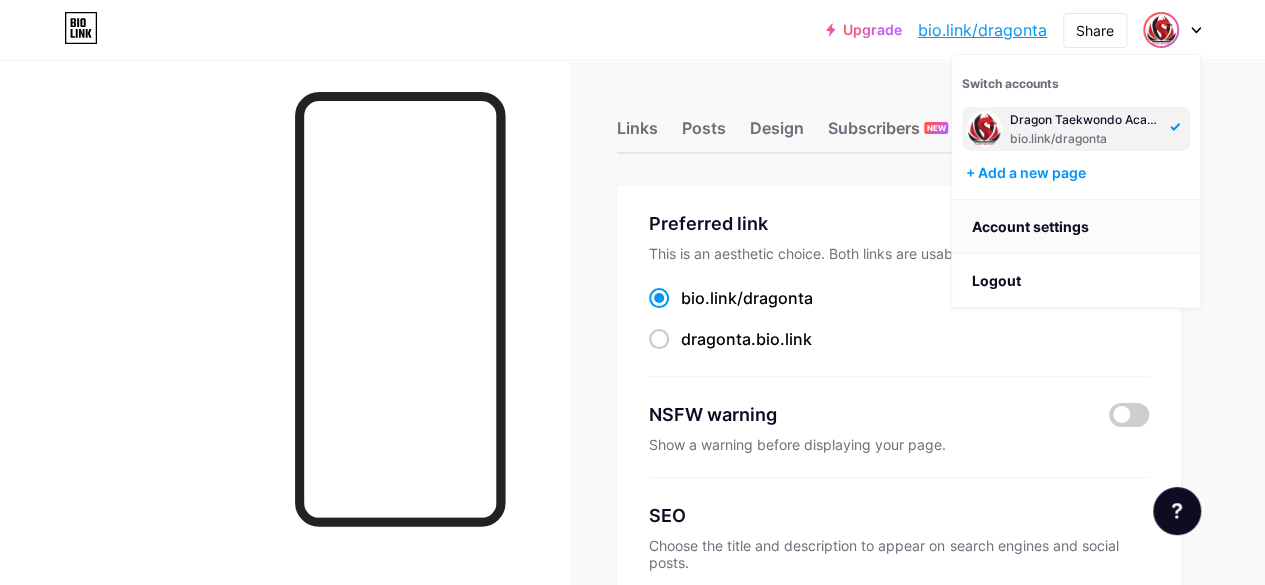 click on "Account settings" at bounding box center [1076, 227] 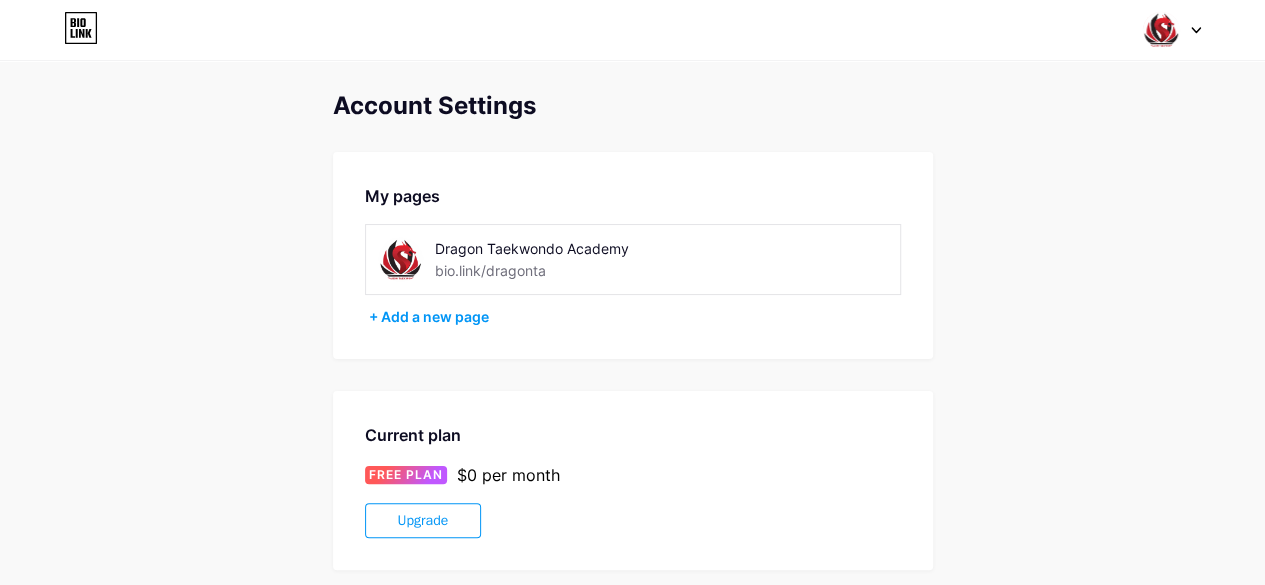 click on "Dragon Taekwondo Academy   bio.link/dragonta" at bounding box center [576, 259] 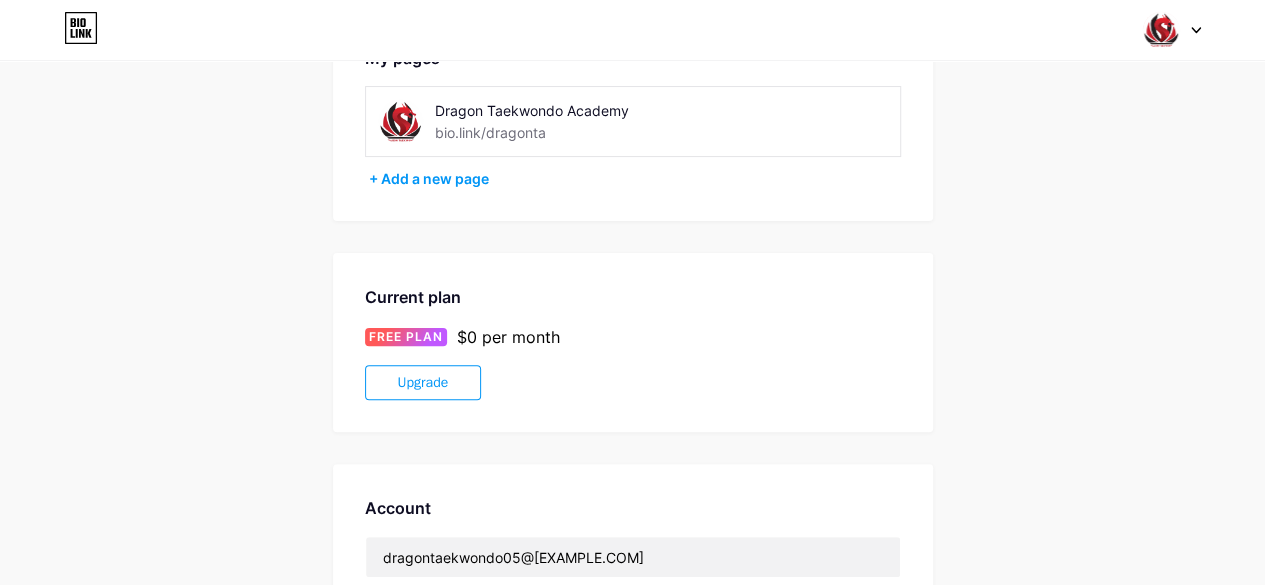 scroll, scrollTop: 0, scrollLeft: 0, axis: both 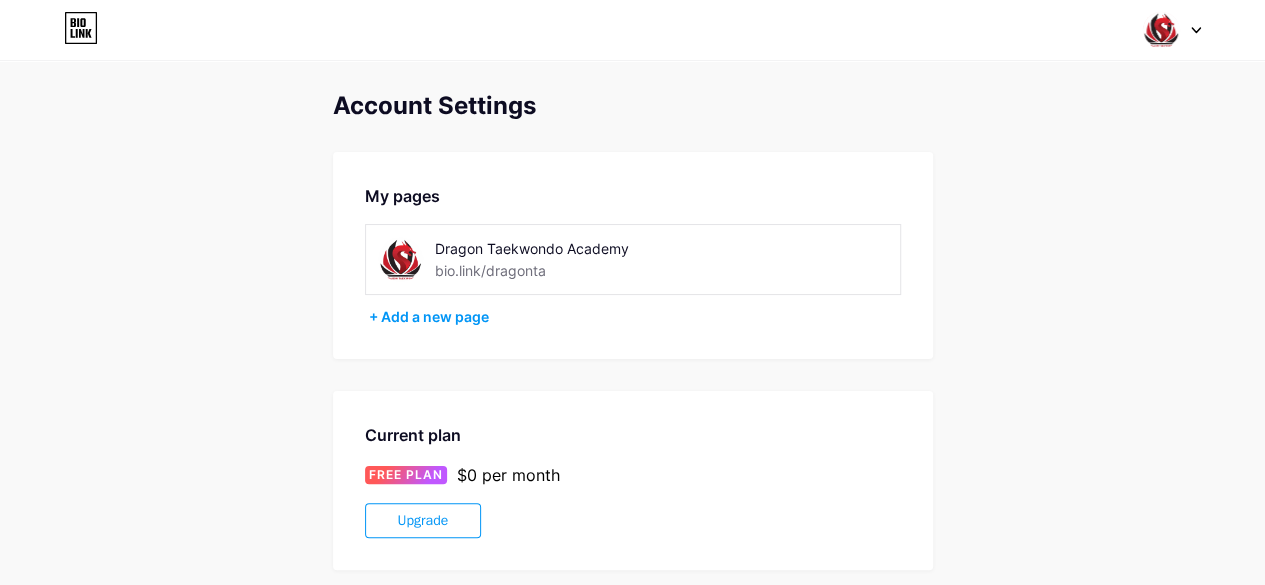 click on "Dragon Taekwondo Academy   bio.link/dragonta" at bounding box center (633, 259) 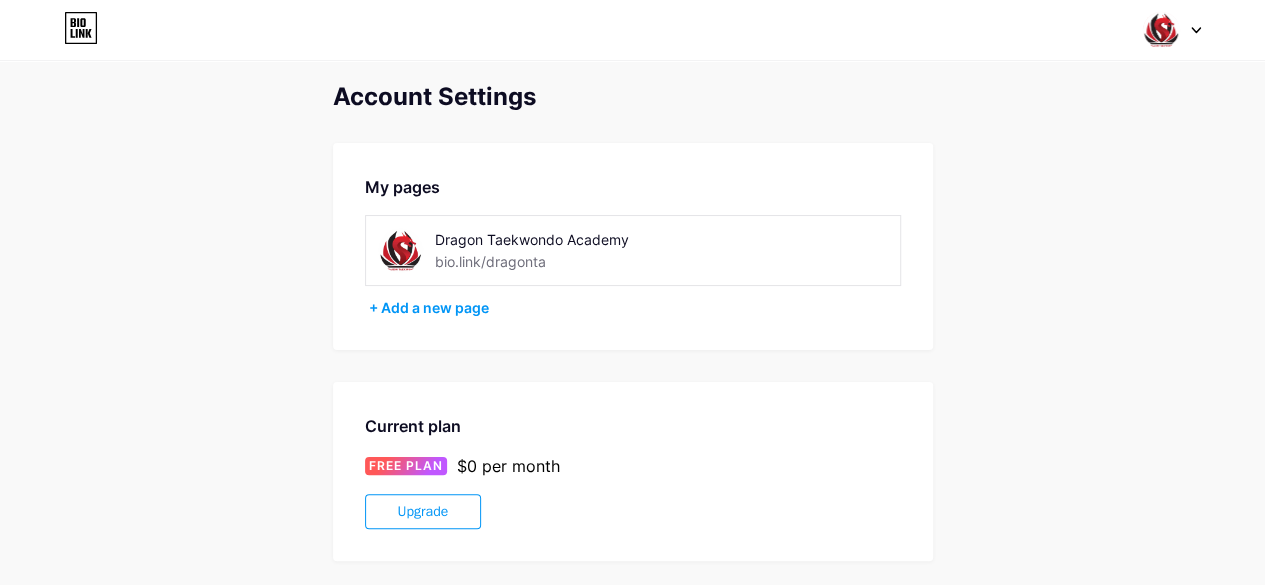 scroll, scrollTop: 0, scrollLeft: 0, axis: both 